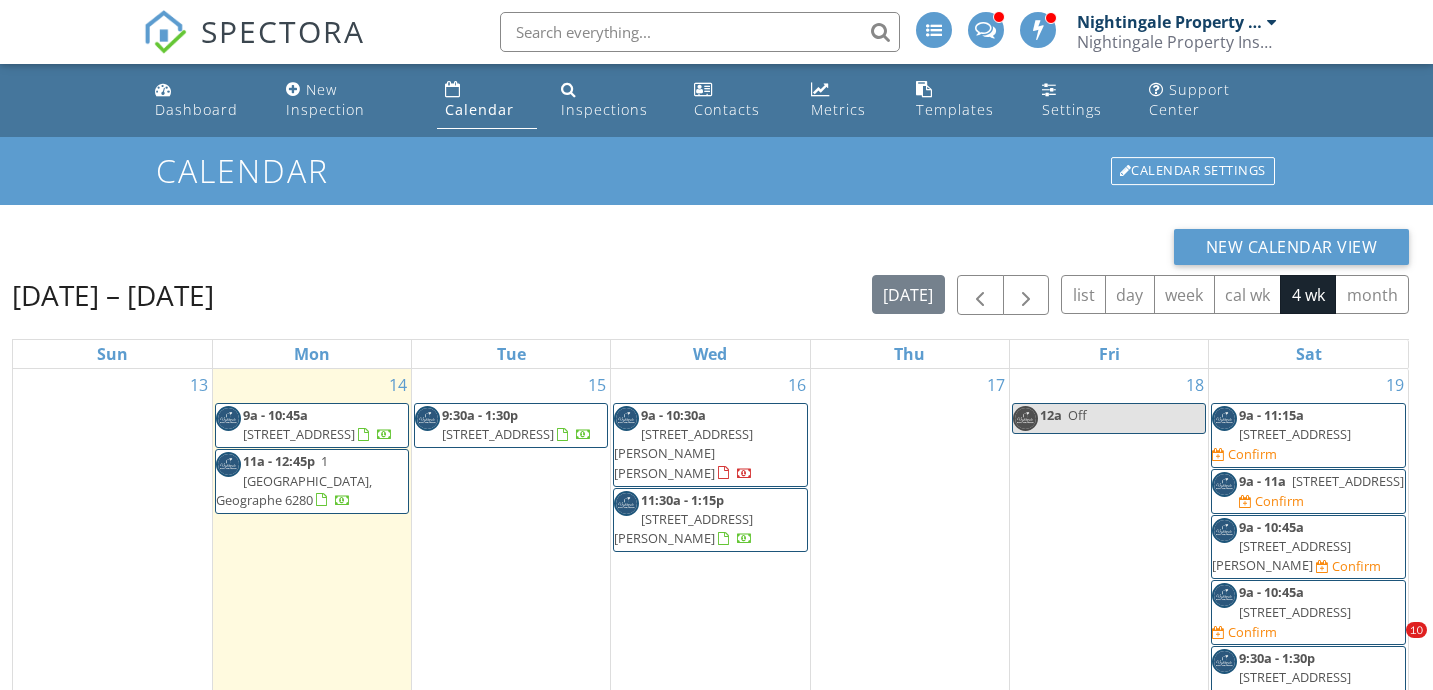 scroll, scrollTop: 0, scrollLeft: 0, axis: both 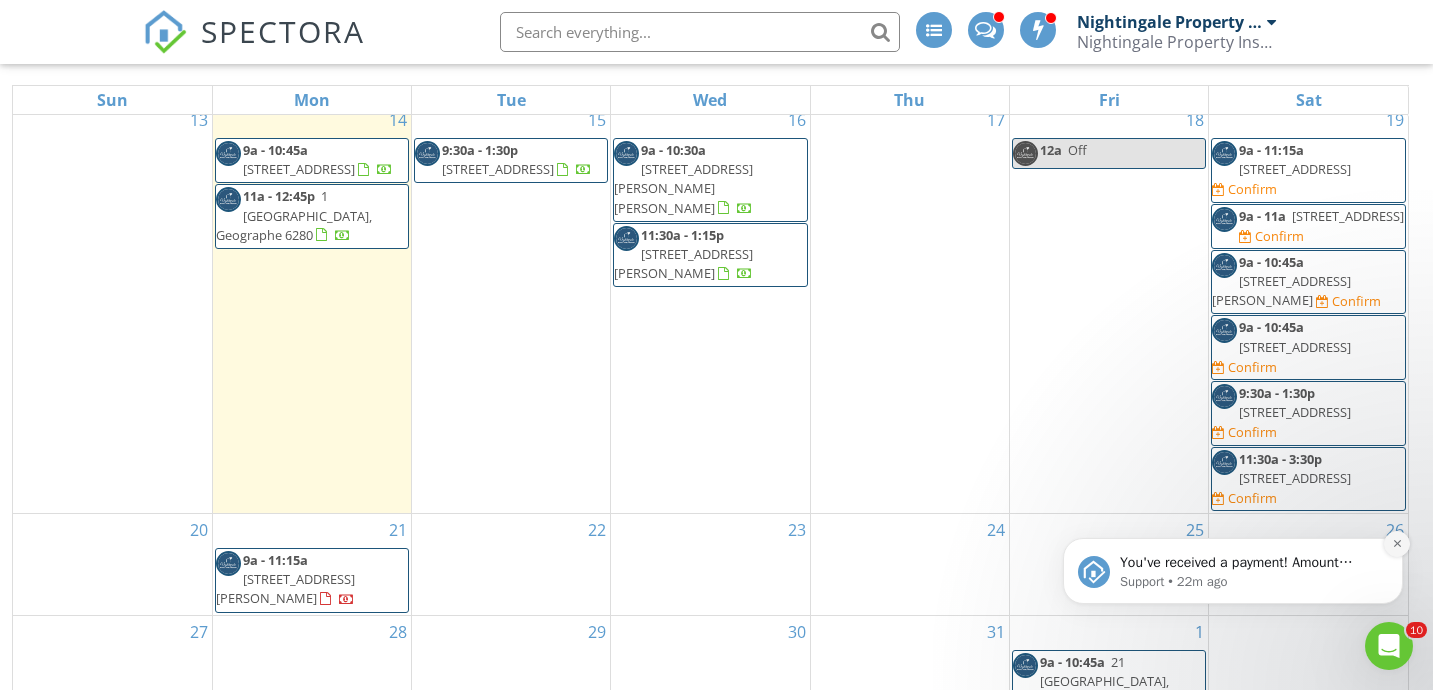 click at bounding box center (1397, 544) 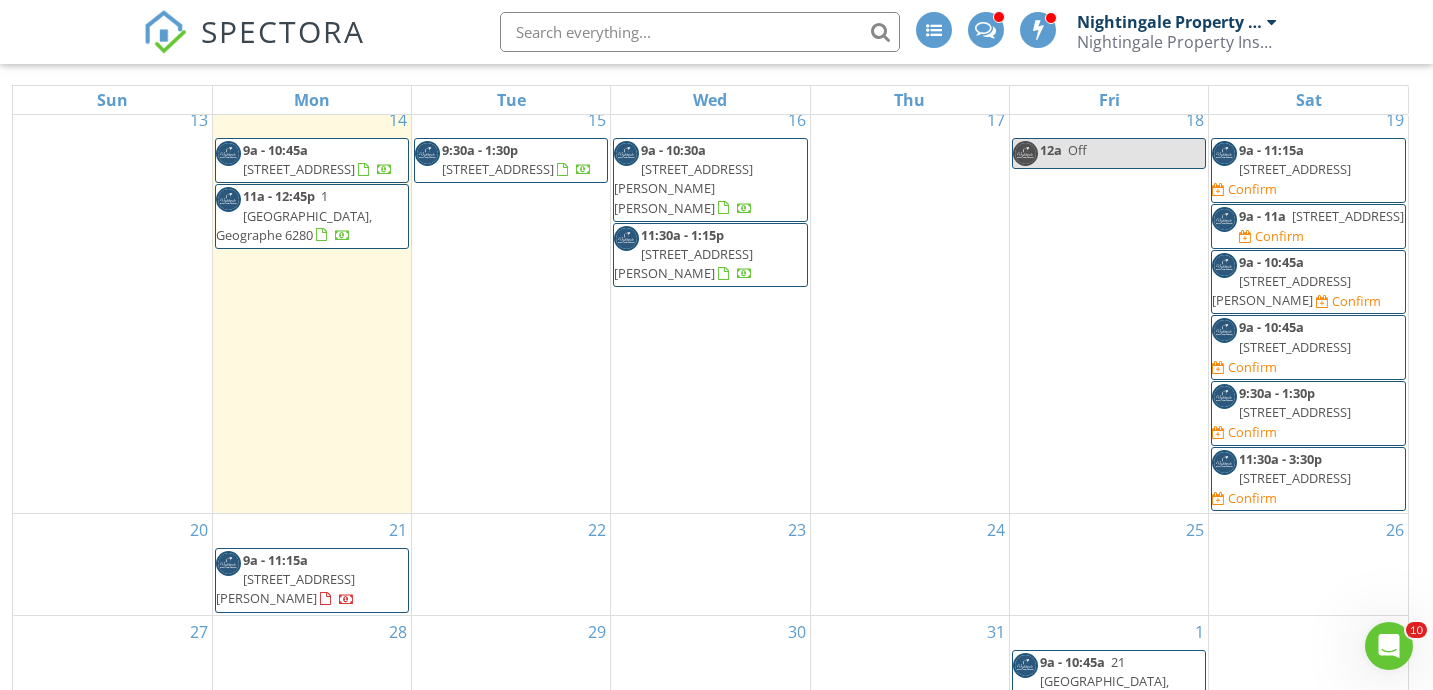 click on "26" at bounding box center (1308, 564) 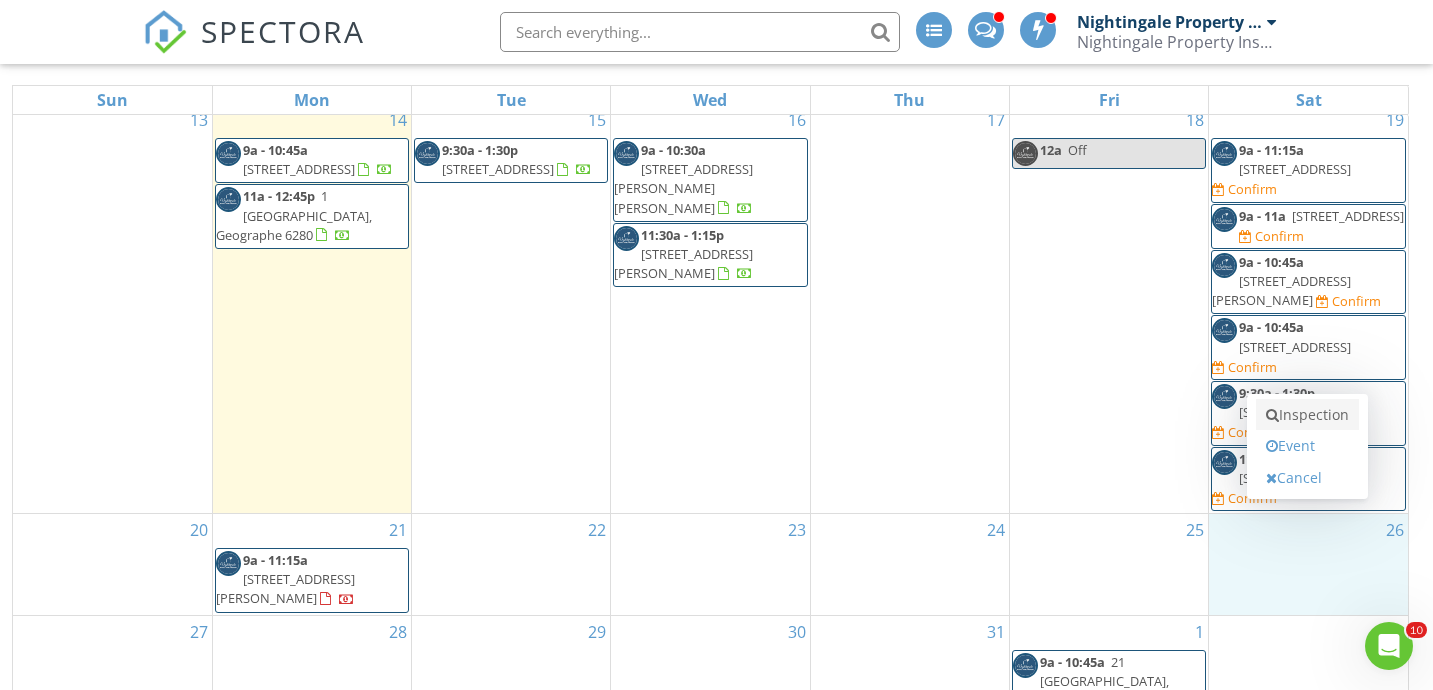 click on "Inspection" at bounding box center [1307, 415] 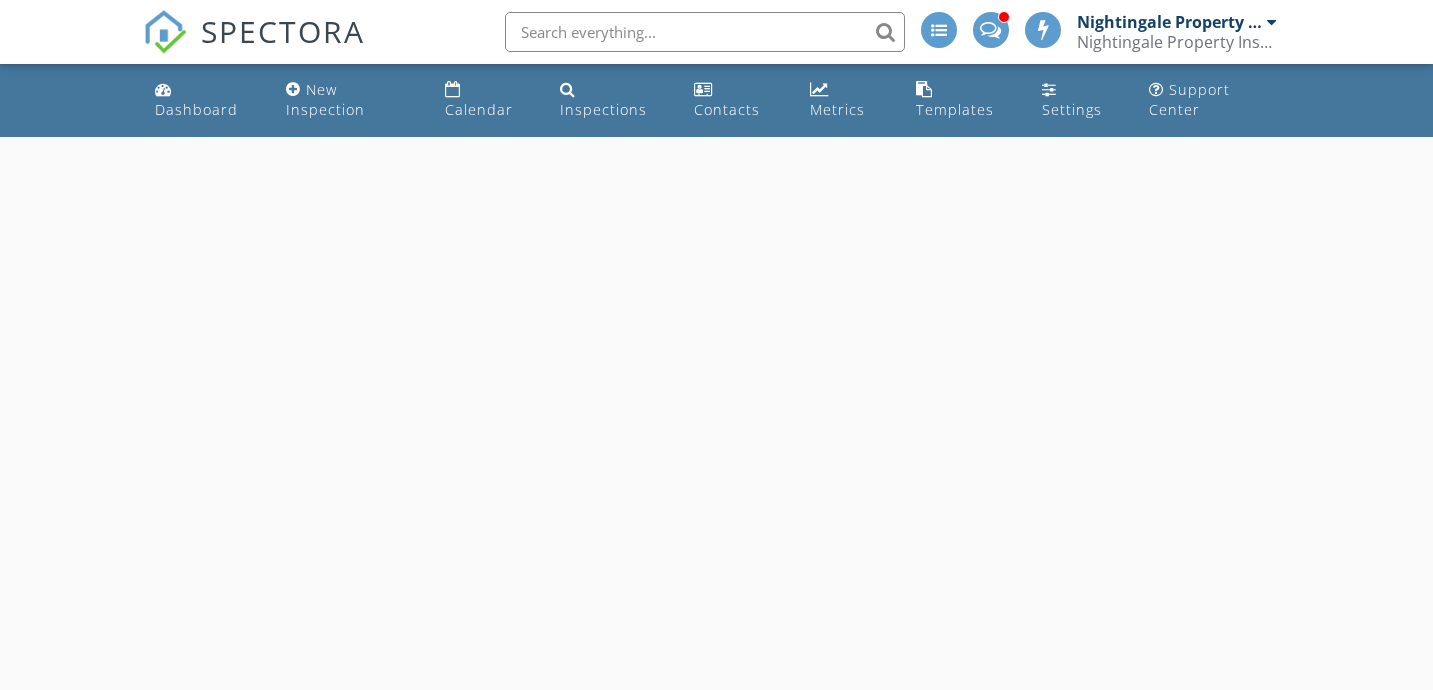scroll, scrollTop: 0, scrollLeft: 0, axis: both 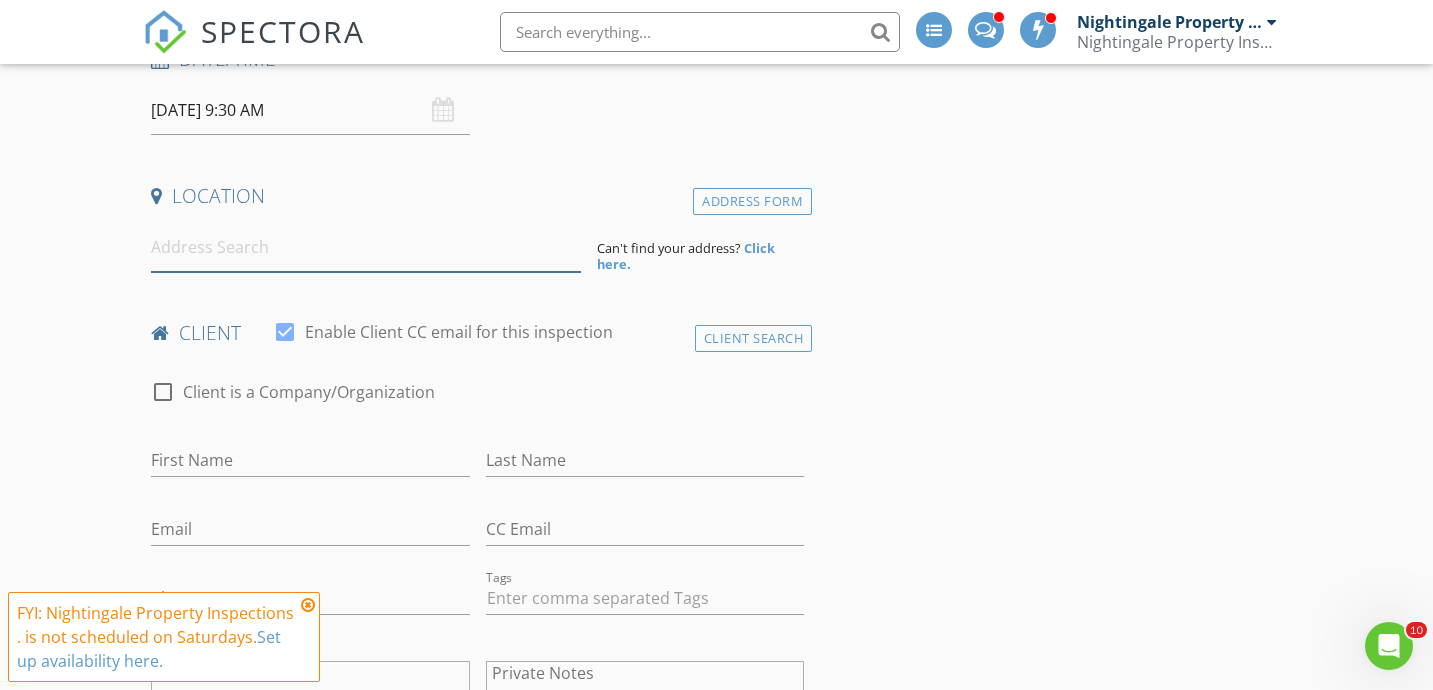 click at bounding box center [366, 247] 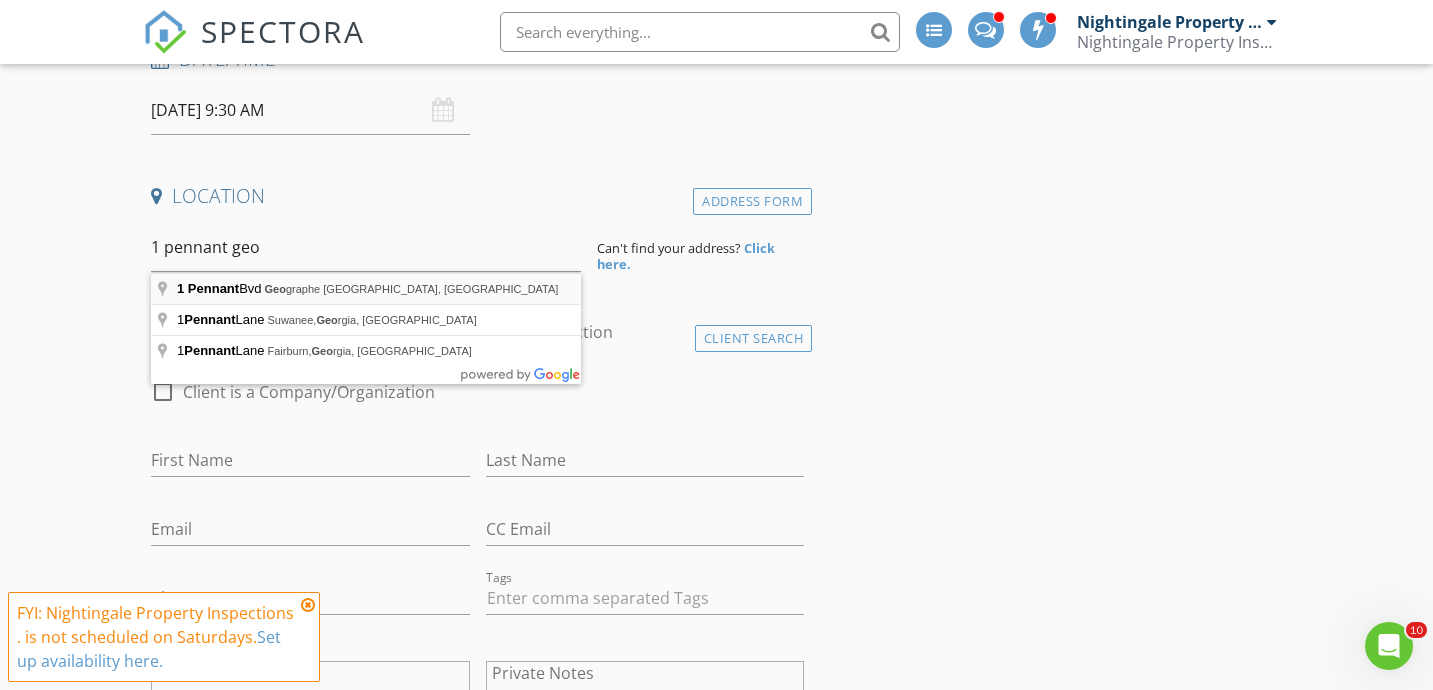 type on "1 Pennant Bvd, Geographe WA, Australia" 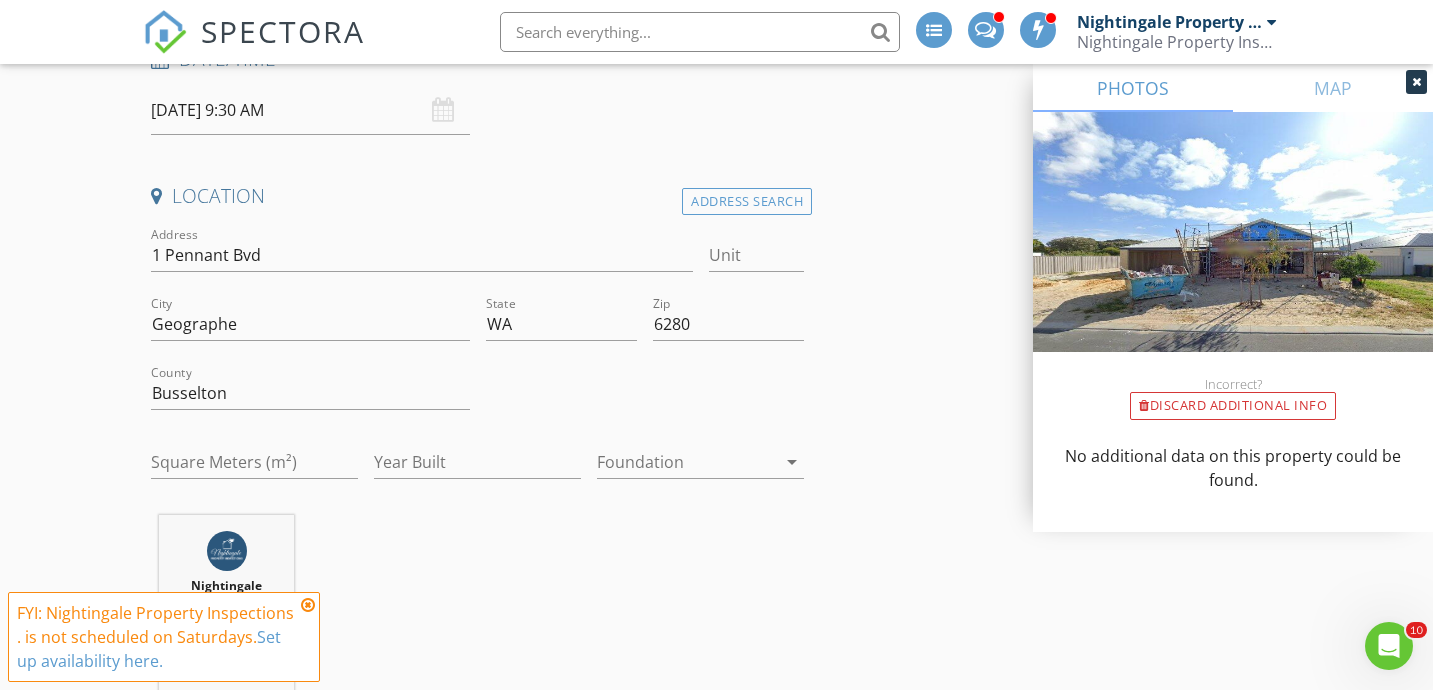 click on "26/07/2025 9:30 AM" at bounding box center (310, 110) 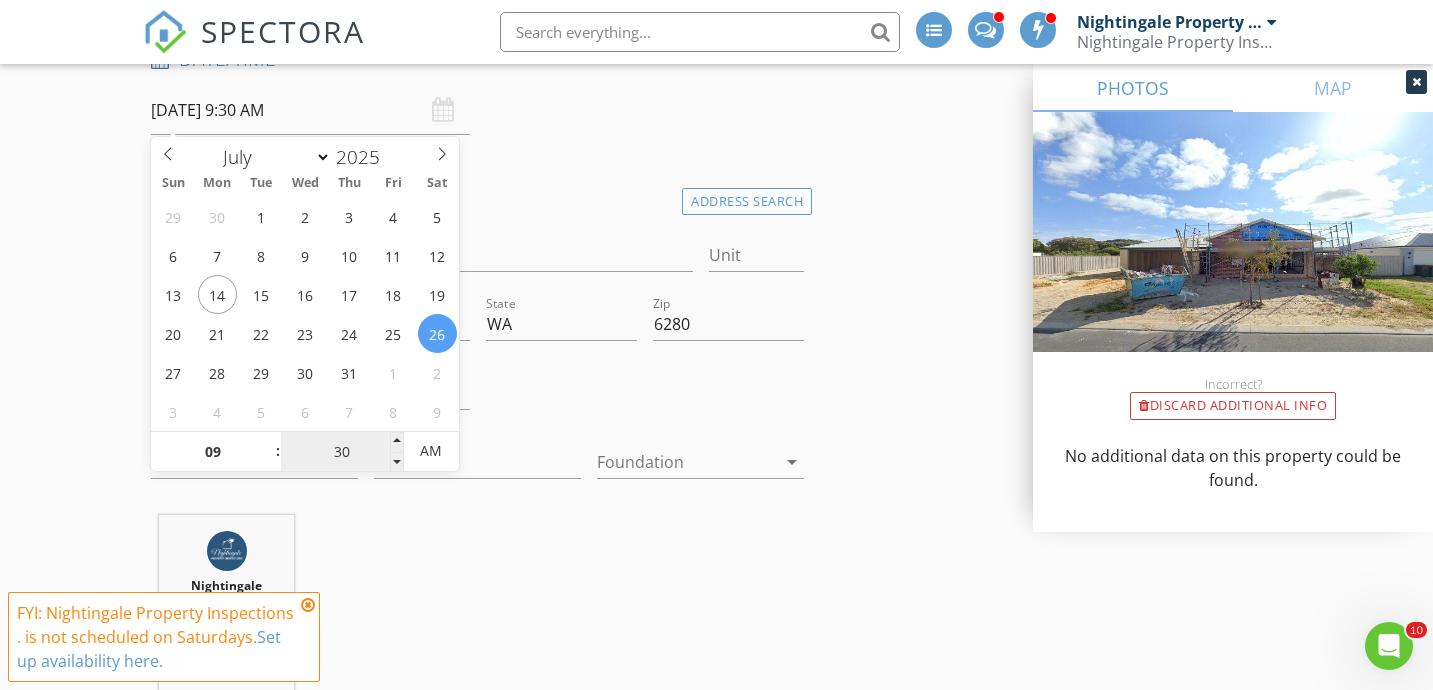 click on "30" at bounding box center (342, 452) 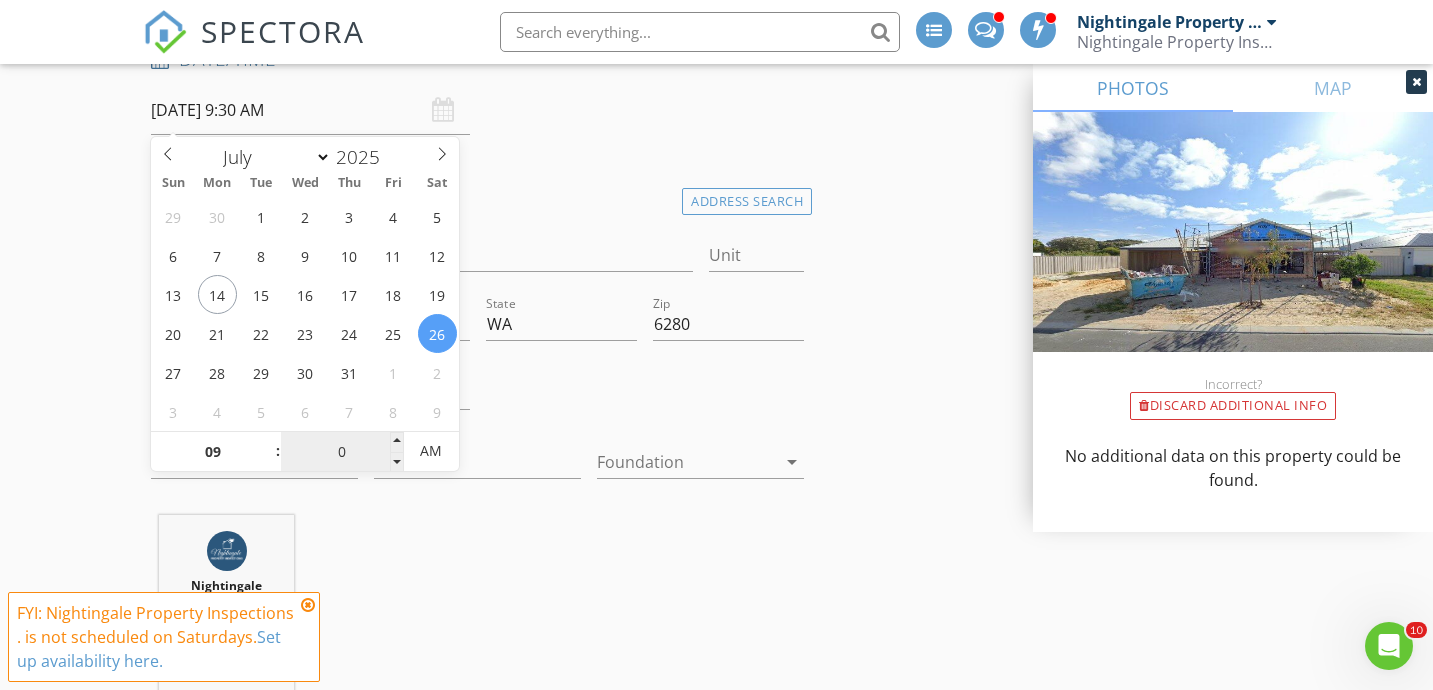type on "00" 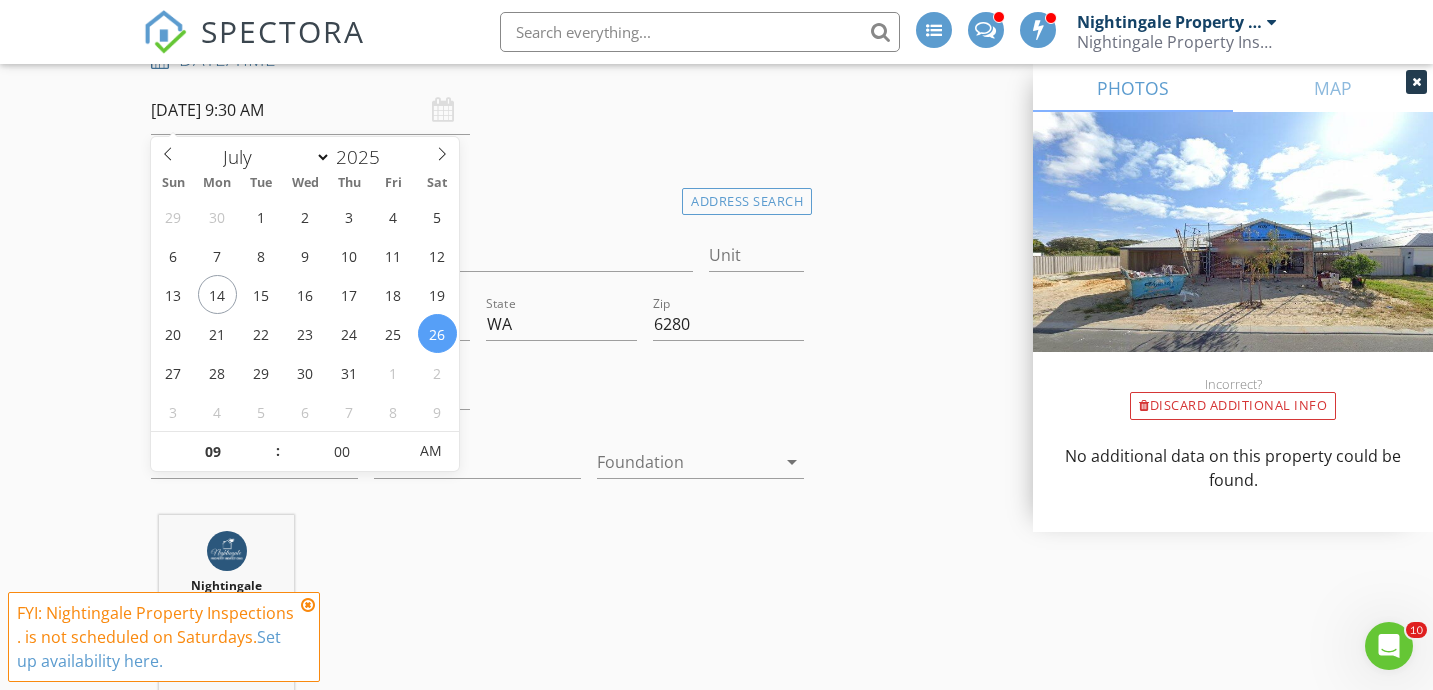 type on "26/07/2025 9:00 AM" 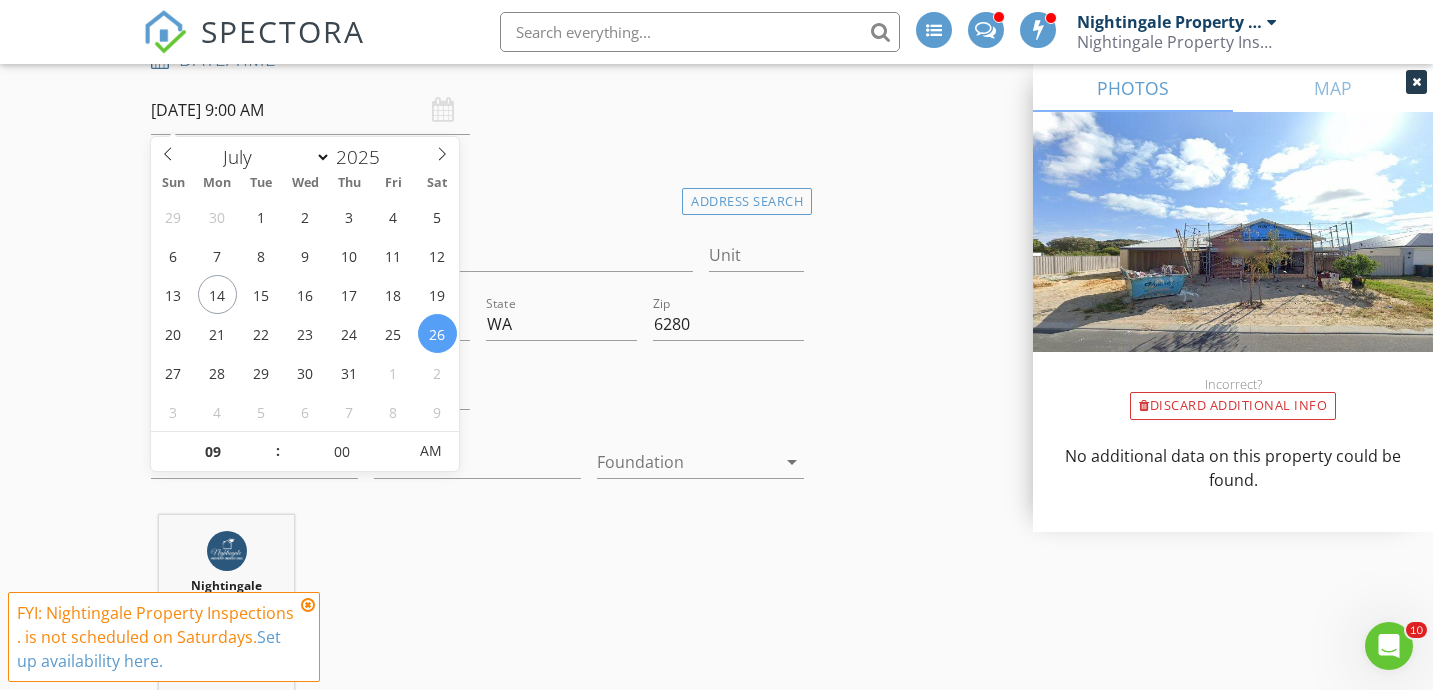 click on "Nightingale Property Inspections .     63.7 km     (an hour)" at bounding box center (477, 616) 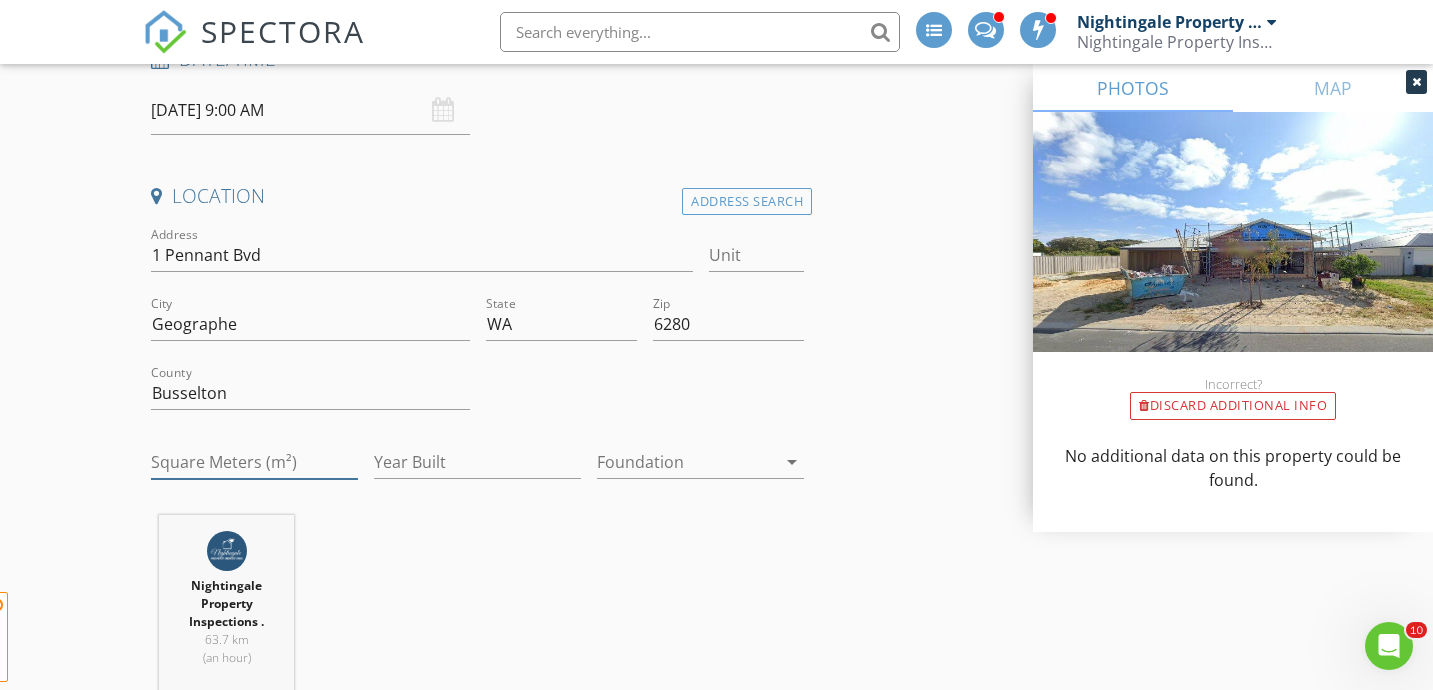 click on "Square Meters (m²)" at bounding box center (254, 462) 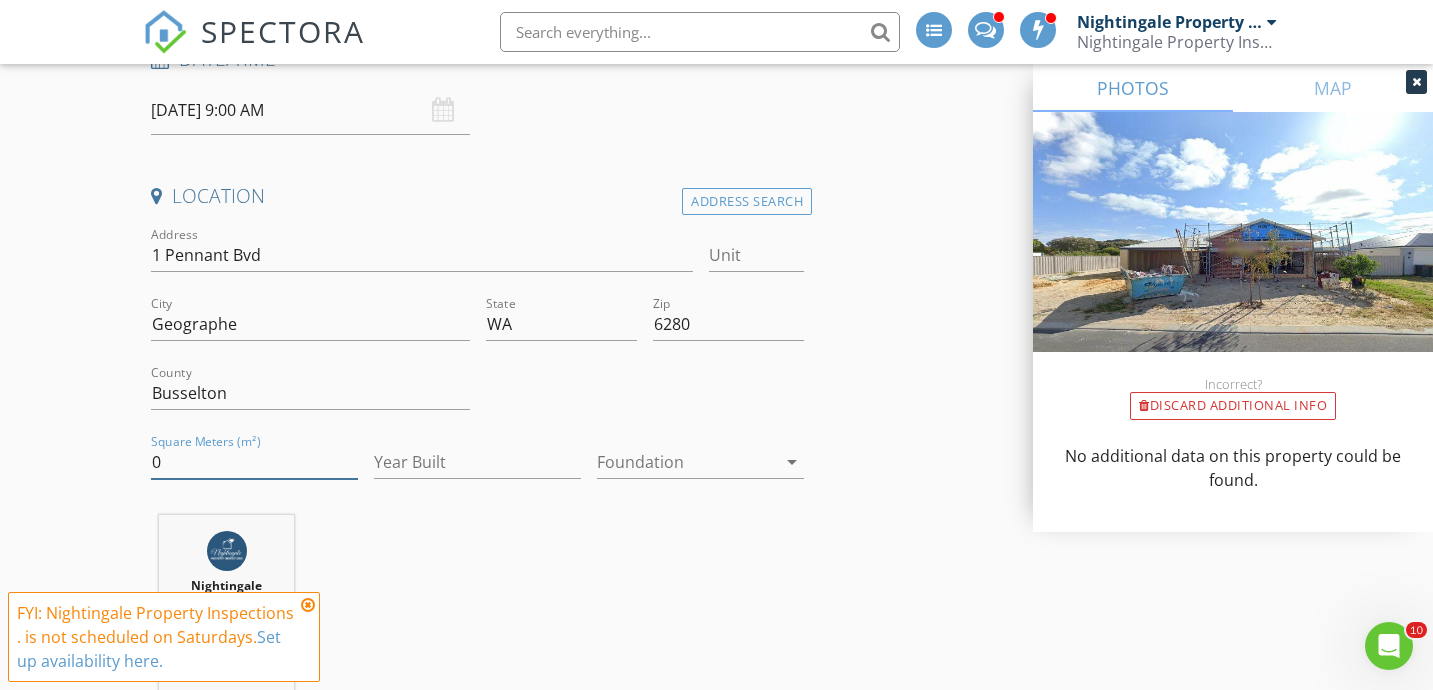 type on "0" 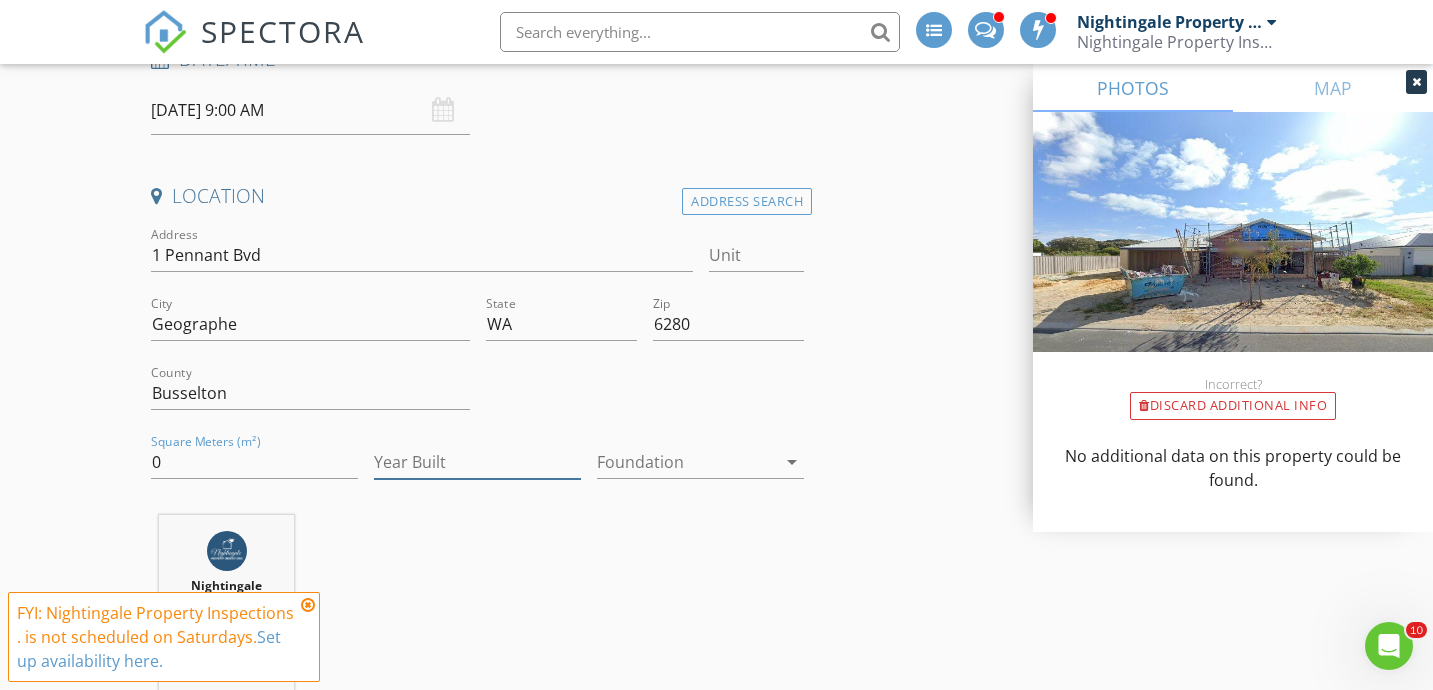 click on "Year Built" at bounding box center [477, 462] 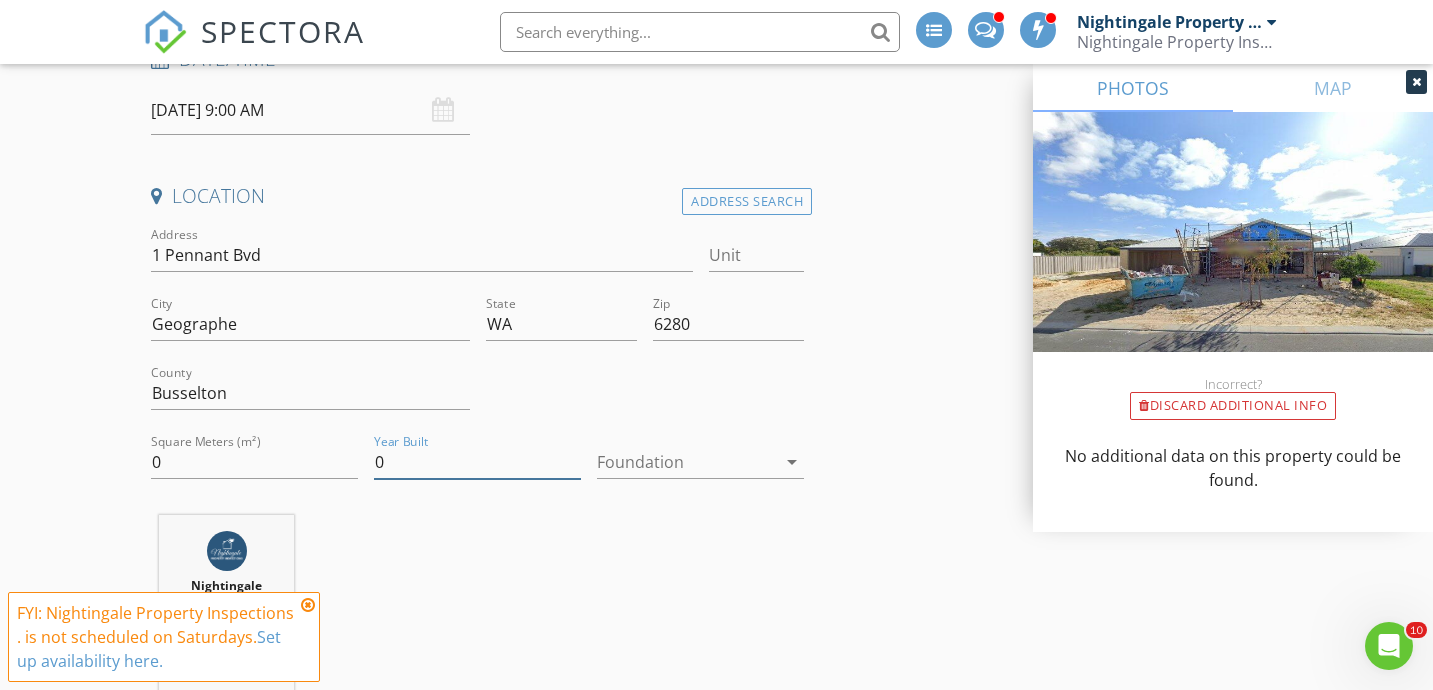 type on "0" 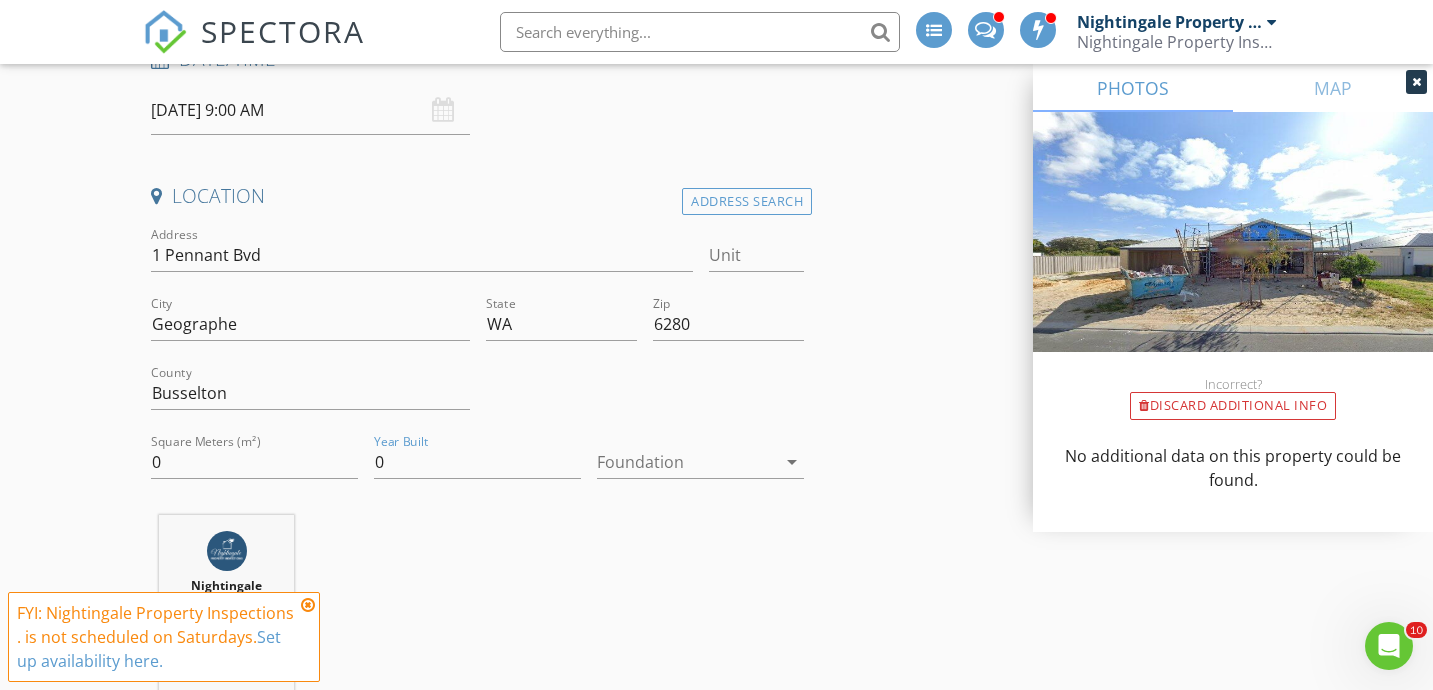 click at bounding box center [308, 605] 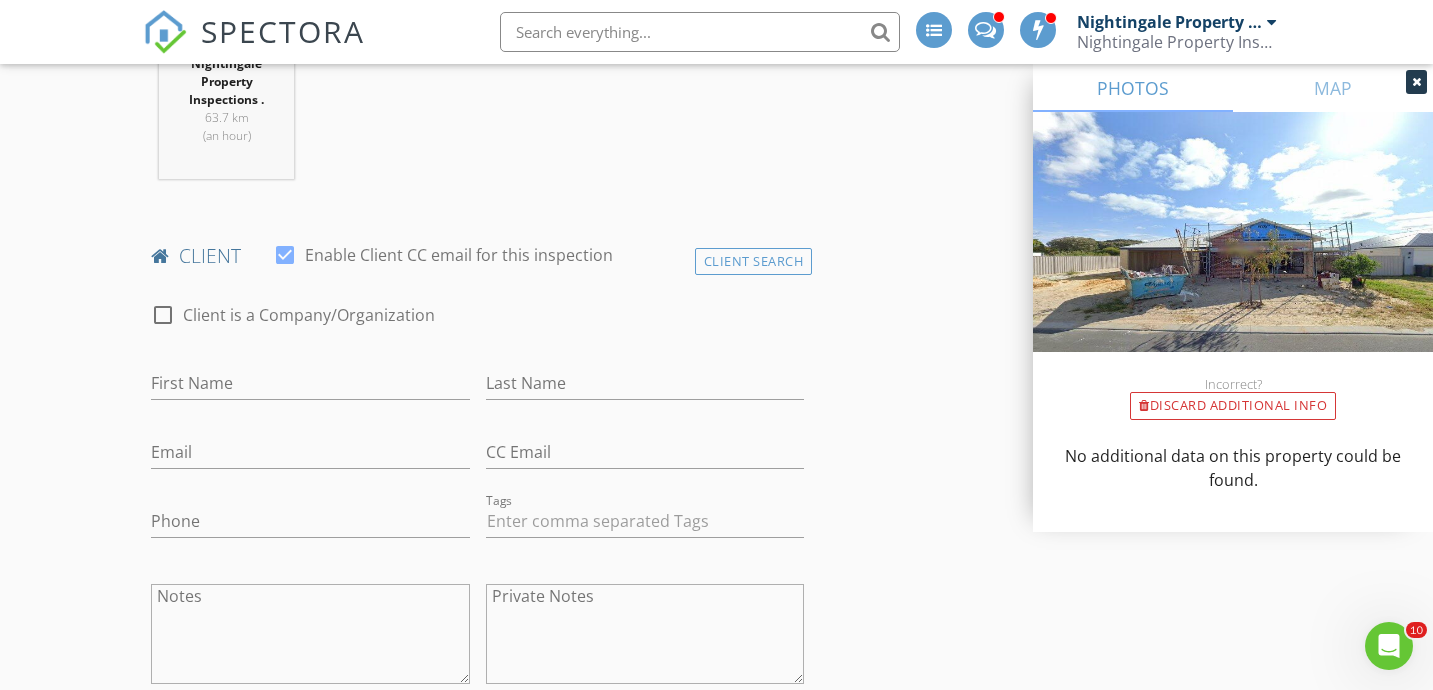 scroll, scrollTop: 933, scrollLeft: 0, axis: vertical 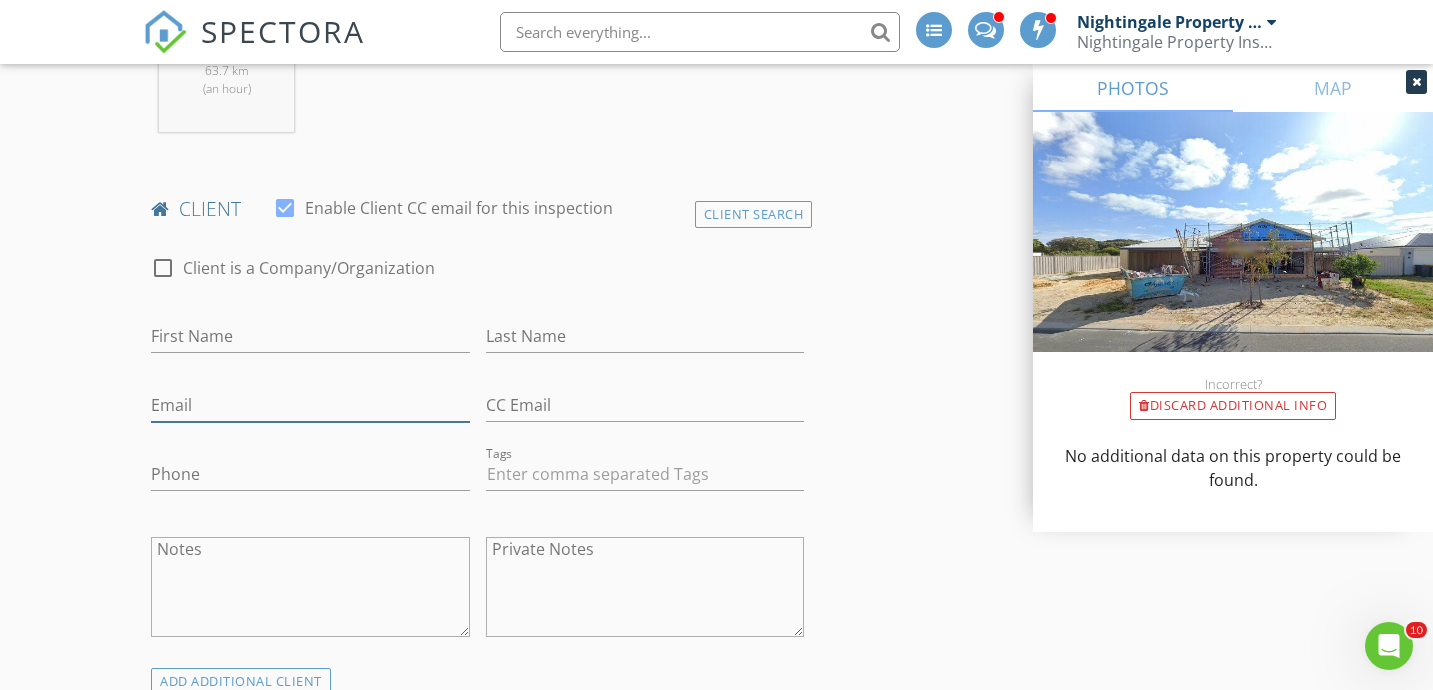 click on "Email" at bounding box center (310, 405) 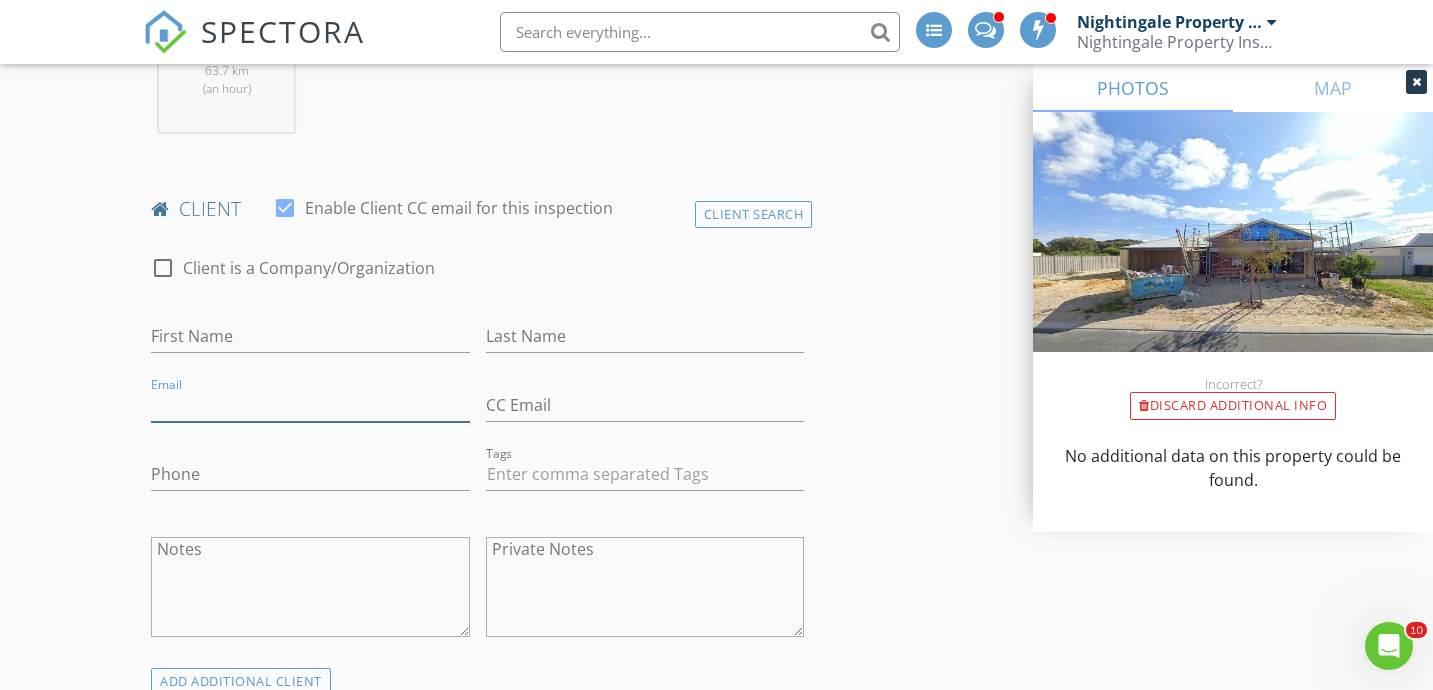 paste on "dylan.wray.1990@gmail.com" 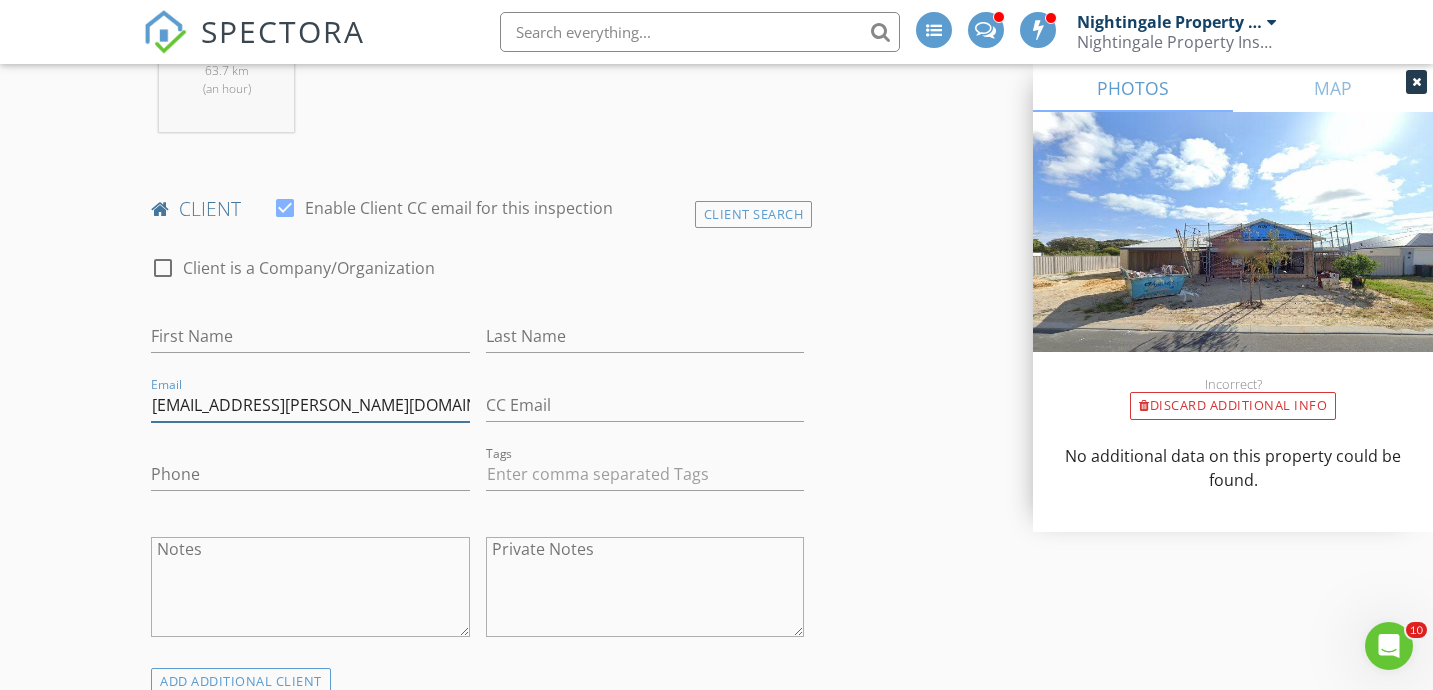 type on "dylan.wray.1990@gmail.com" 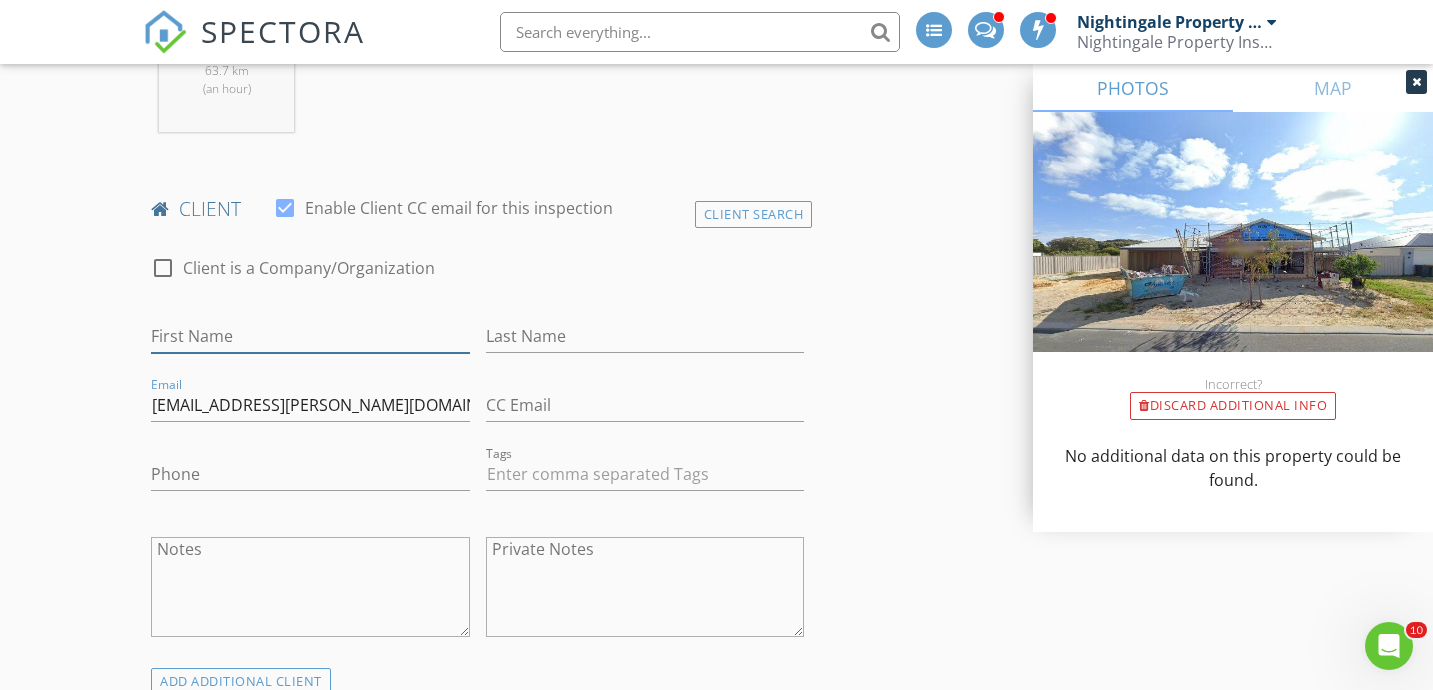 click on "First Name" at bounding box center [310, 336] 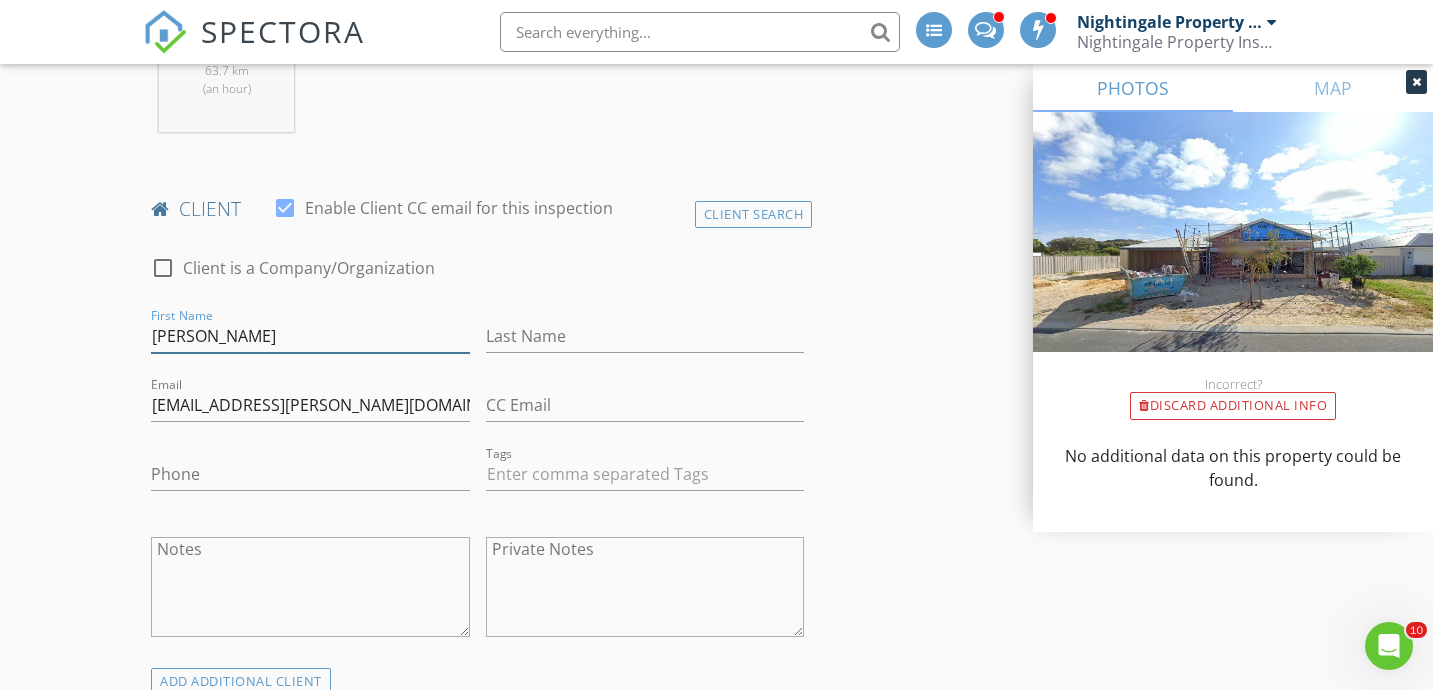 type on "Dylan" 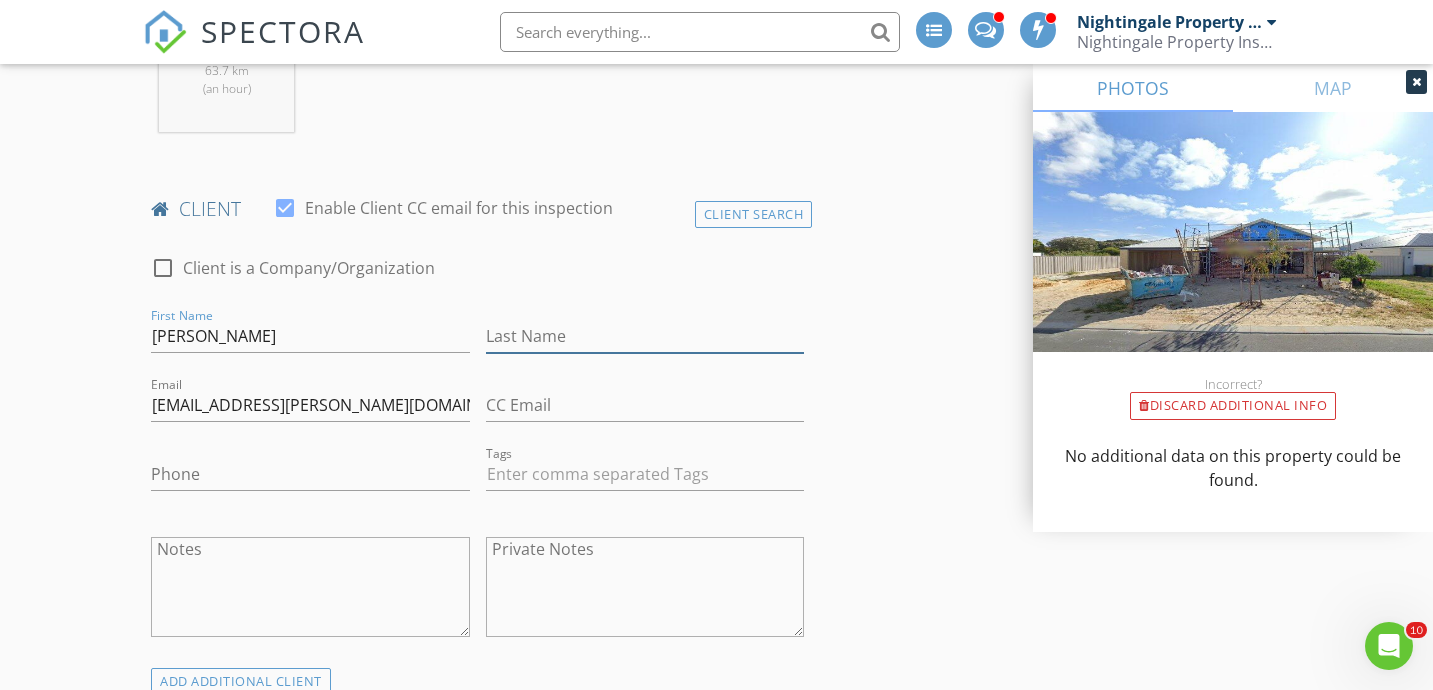 click on "Last Name" at bounding box center [645, 336] 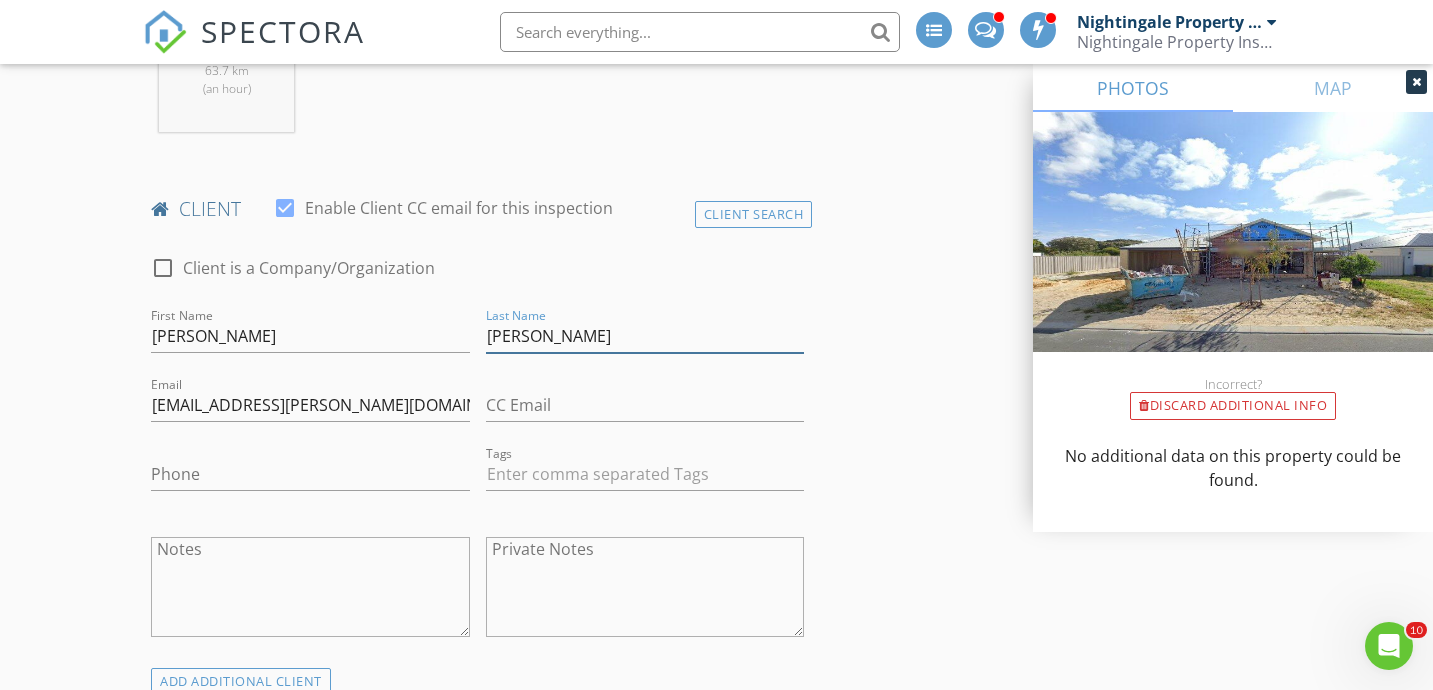 type on "Wray" 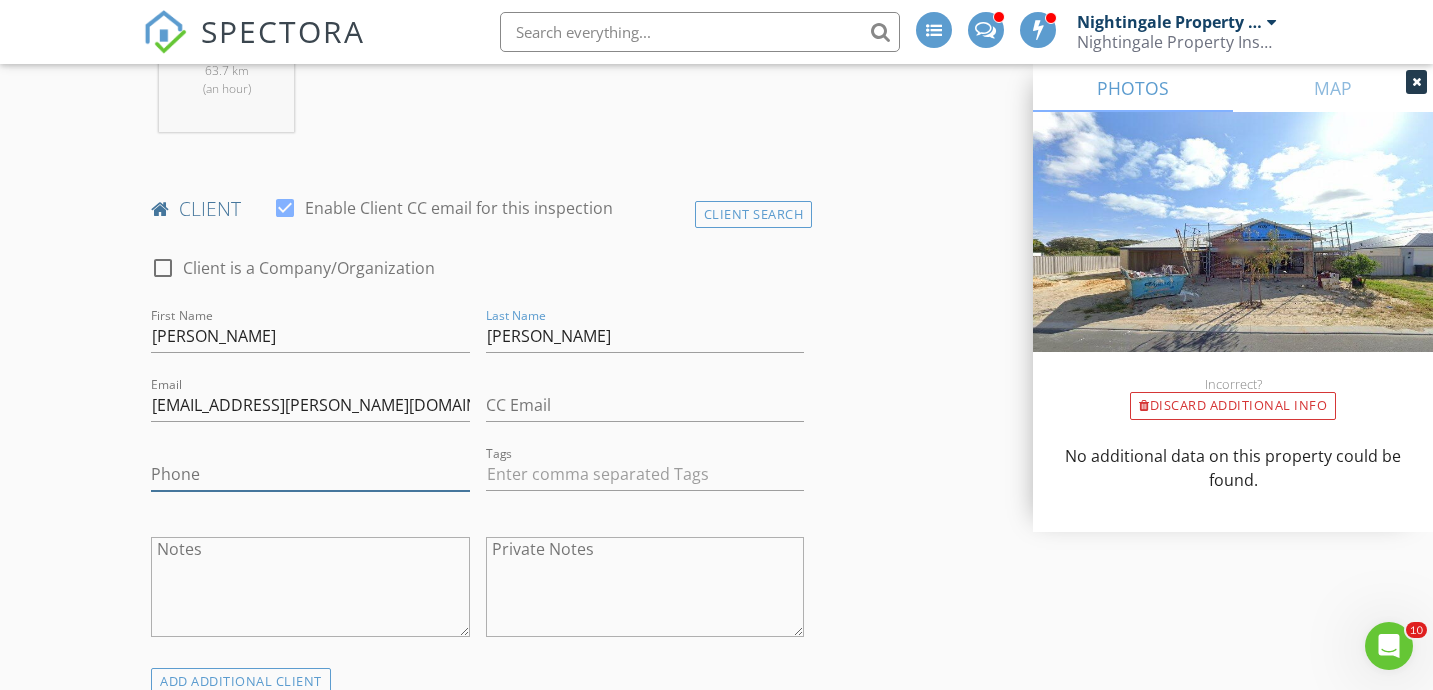 click on "Phone" at bounding box center [310, 474] 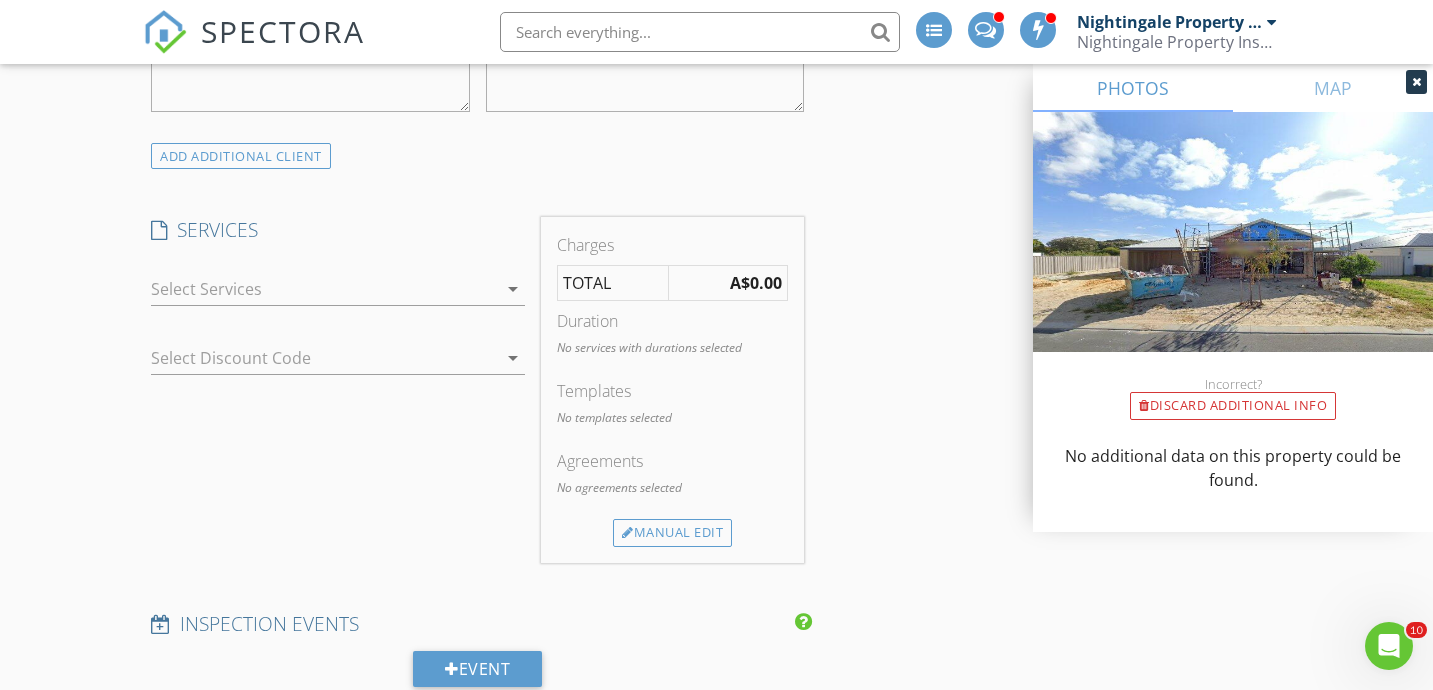 scroll, scrollTop: 1422, scrollLeft: 0, axis: vertical 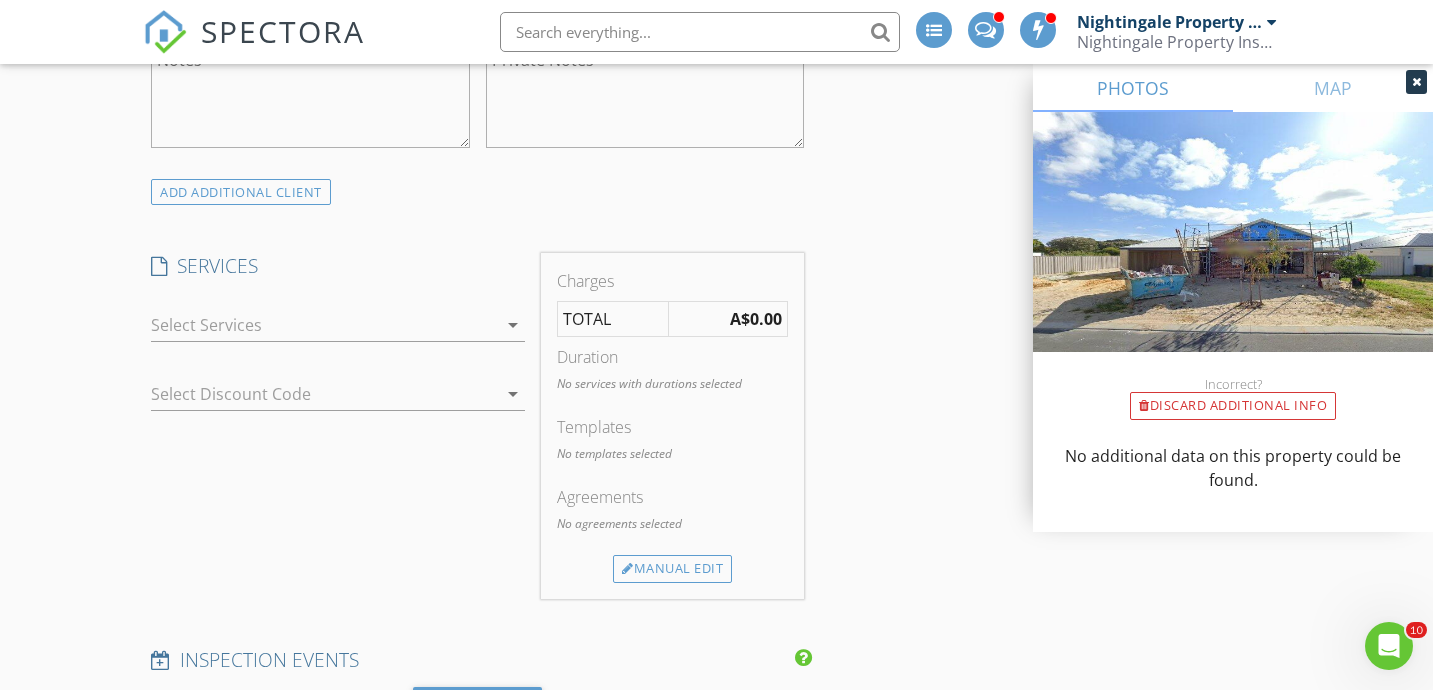 type on "0447751567" 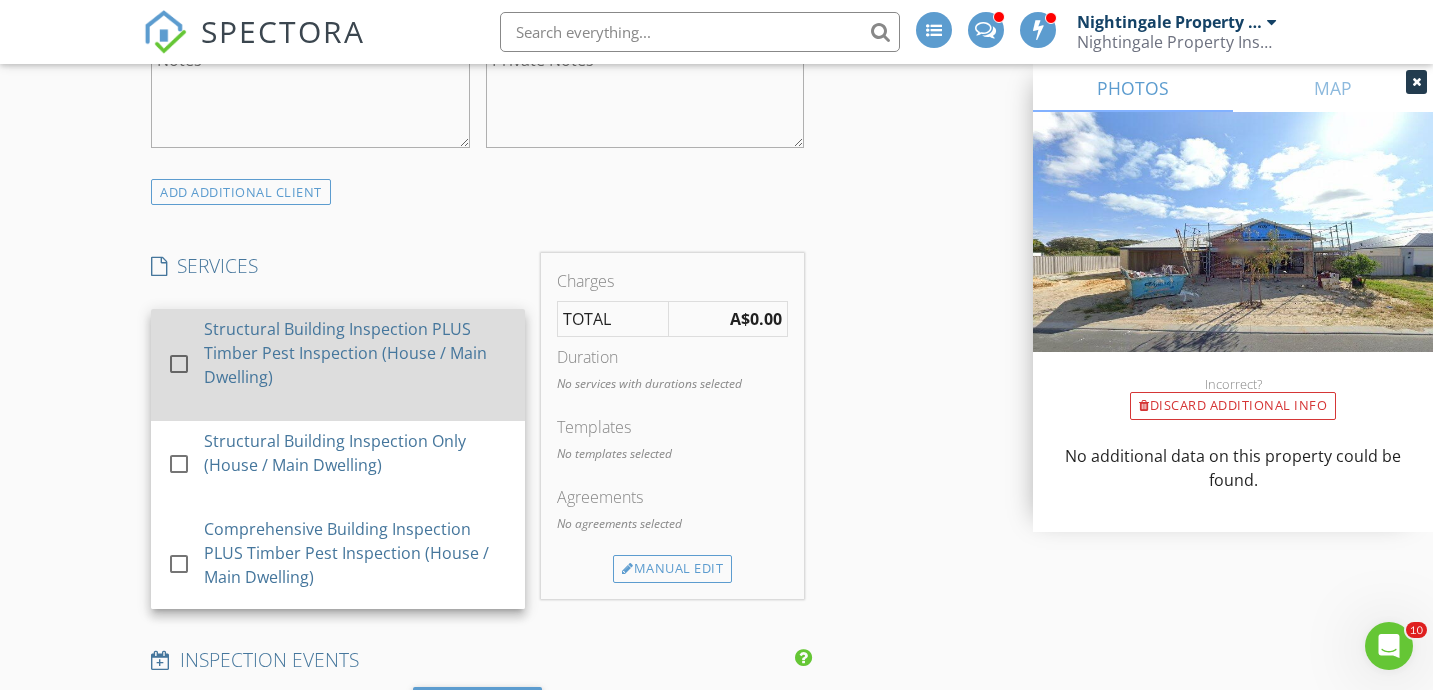 click on "Structural Building Inspection PLUS Timber Pest Inspection (House / Main Dwelling)" at bounding box center (357, 353) 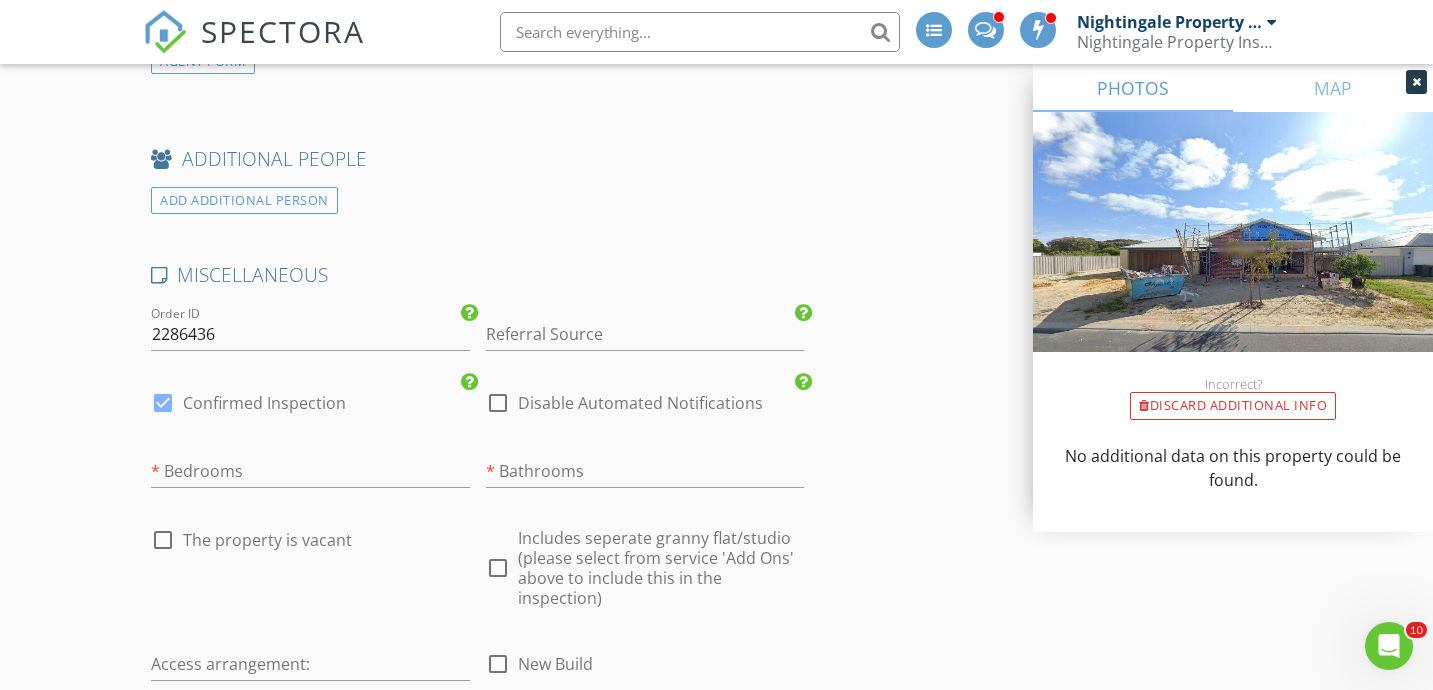 scroll, scrollTop: 3011, scrollLeft: 0, axis: vertical 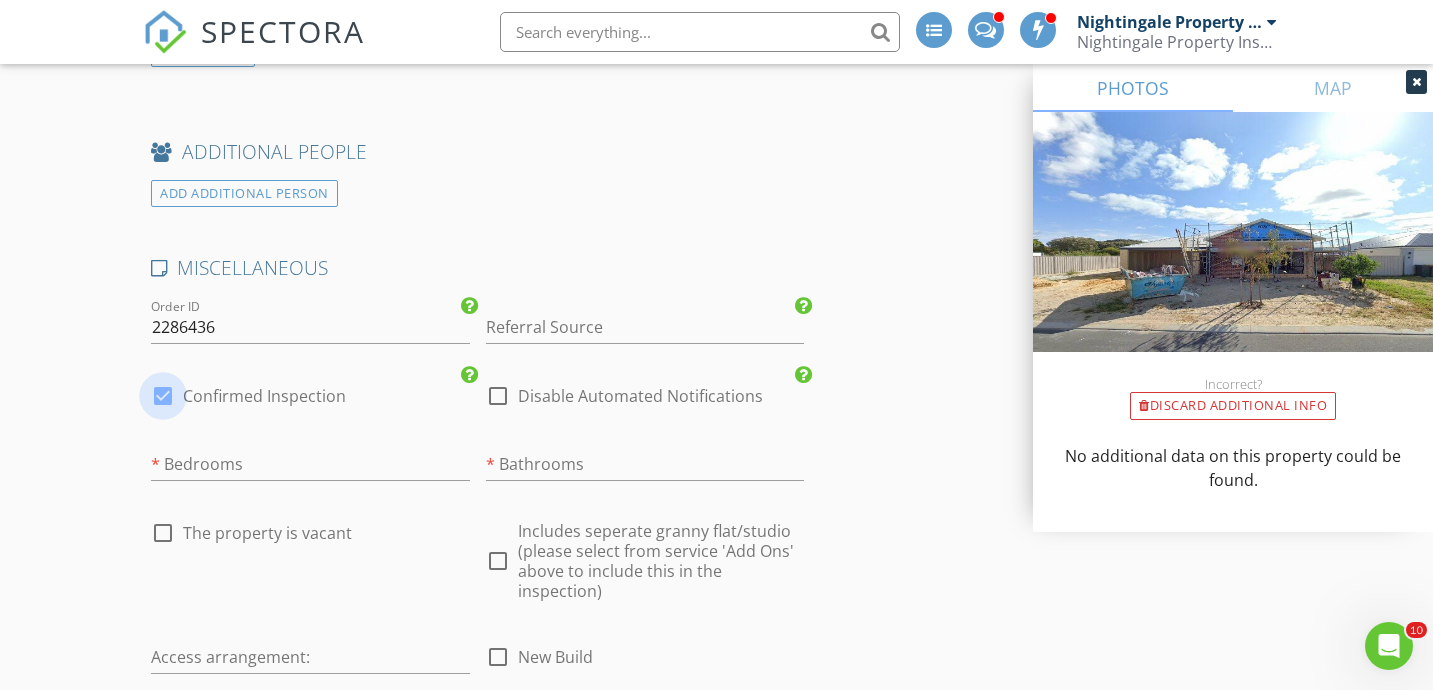 click at bounding box center [163, 396] 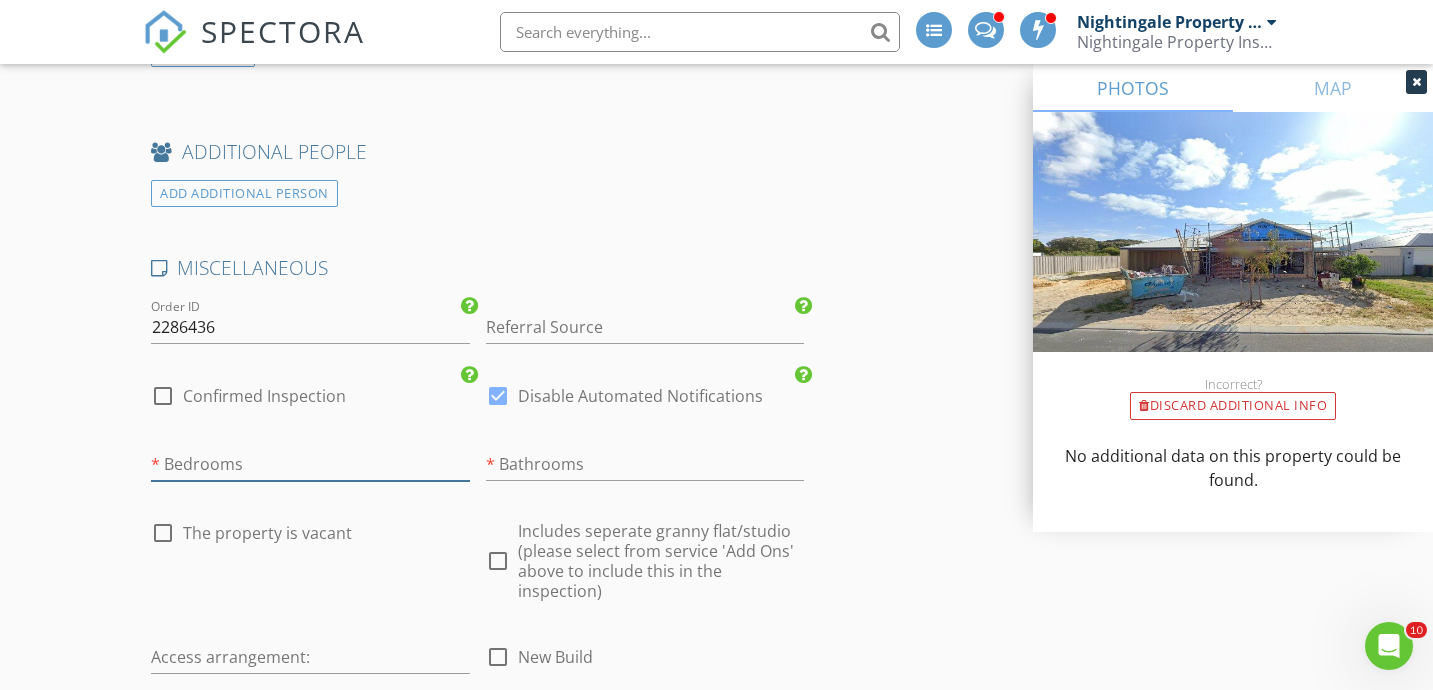 click at bounding box center (310, 464) 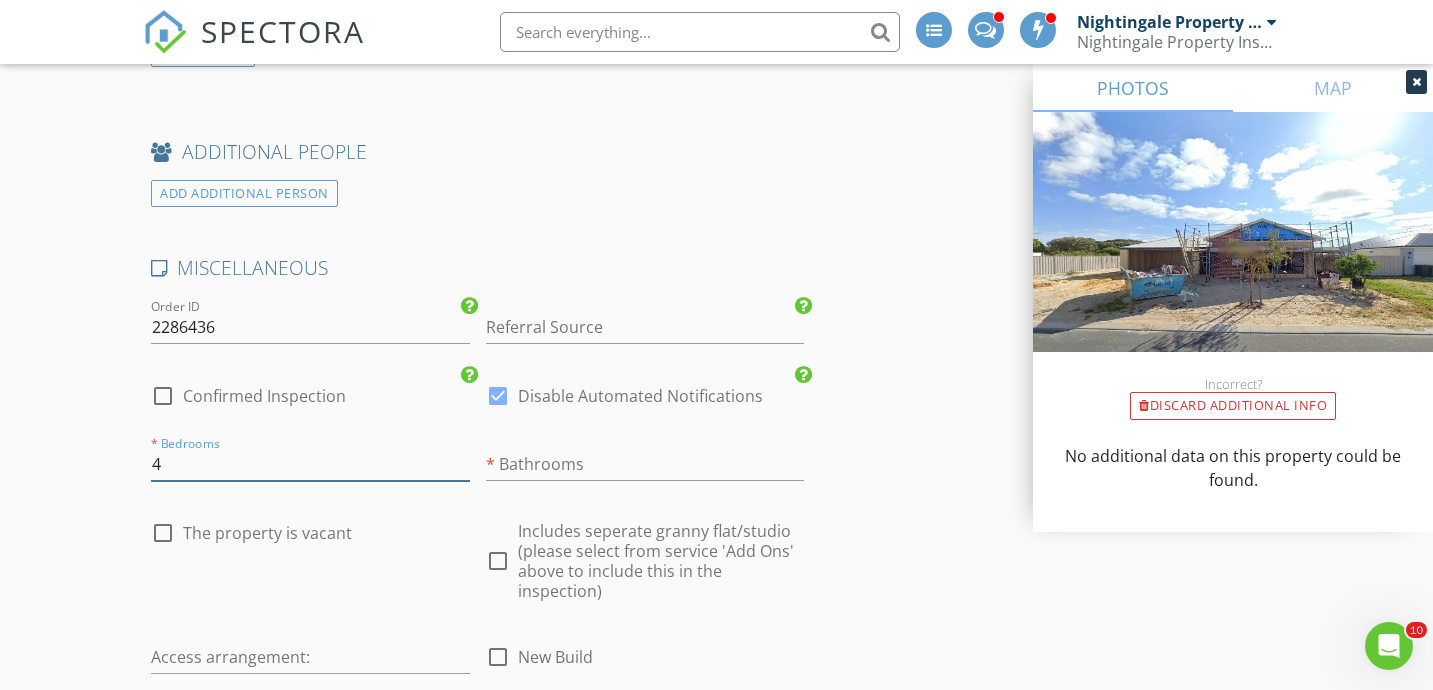 scroll, scrollTop: 3043, scrollLeft: 0, axis: vertical 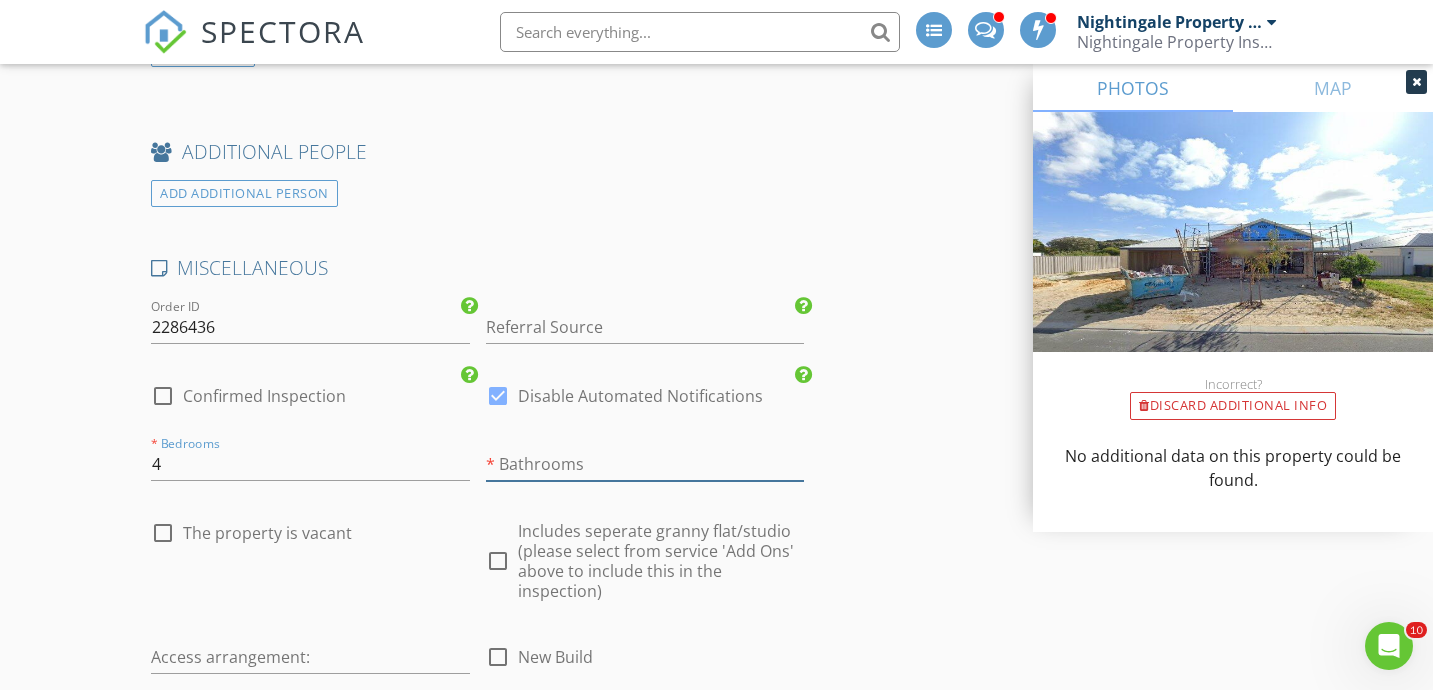 click at bounding box center [645, 464] 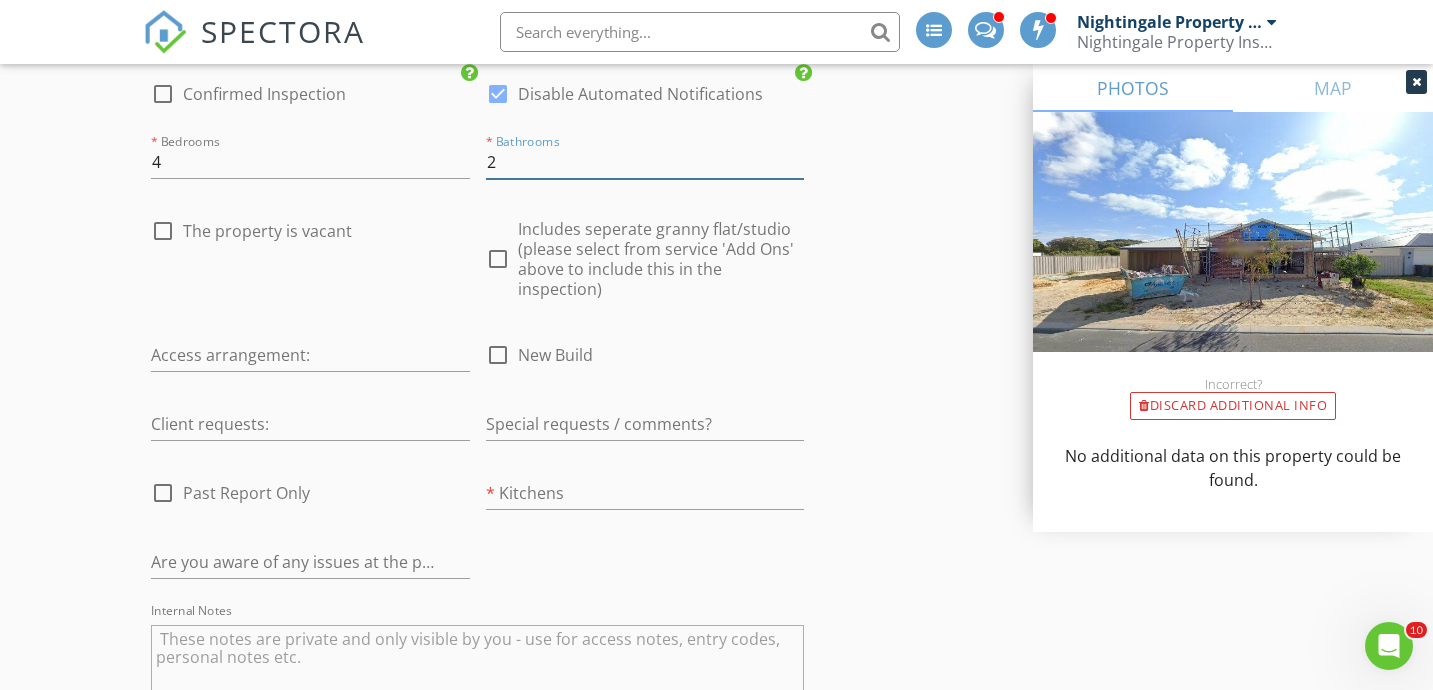scroll, scrollTop: 3346, scrollLeft: 0, axis: vertical 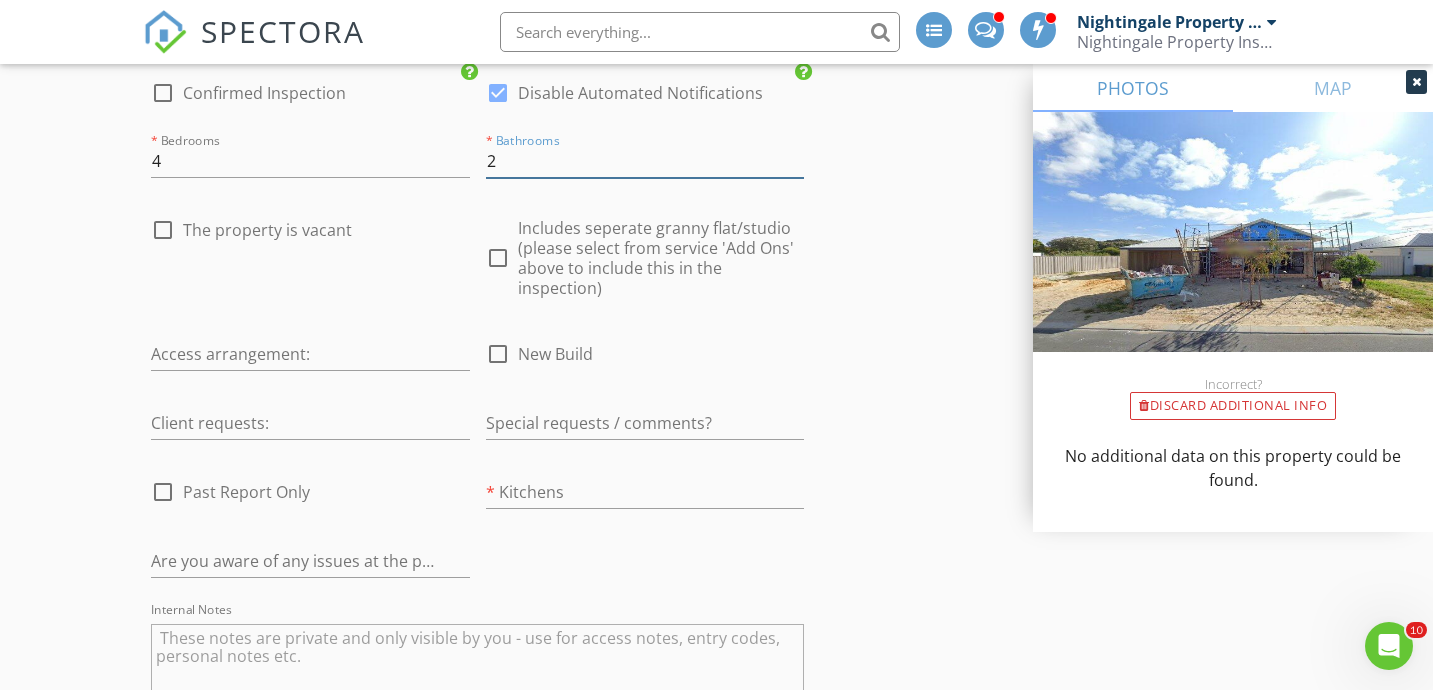 type on "2" 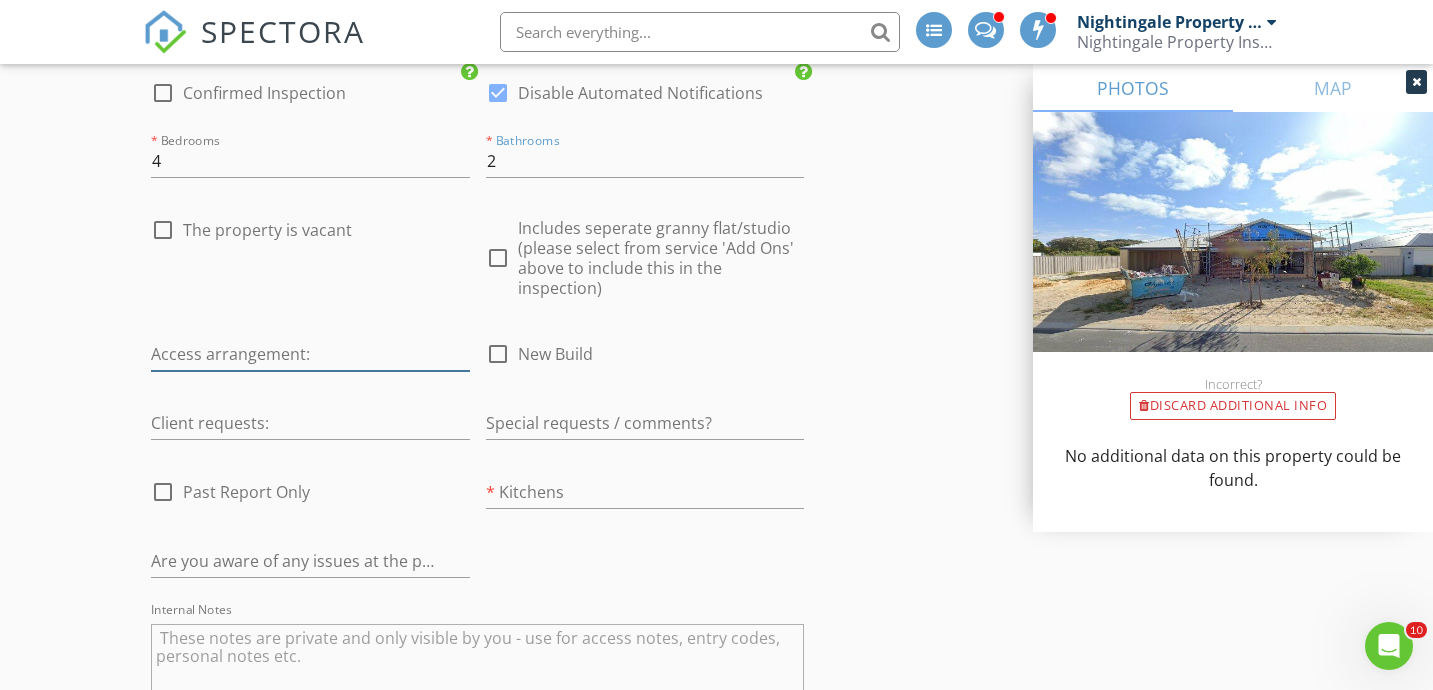 click at bounding box center (310, 354) 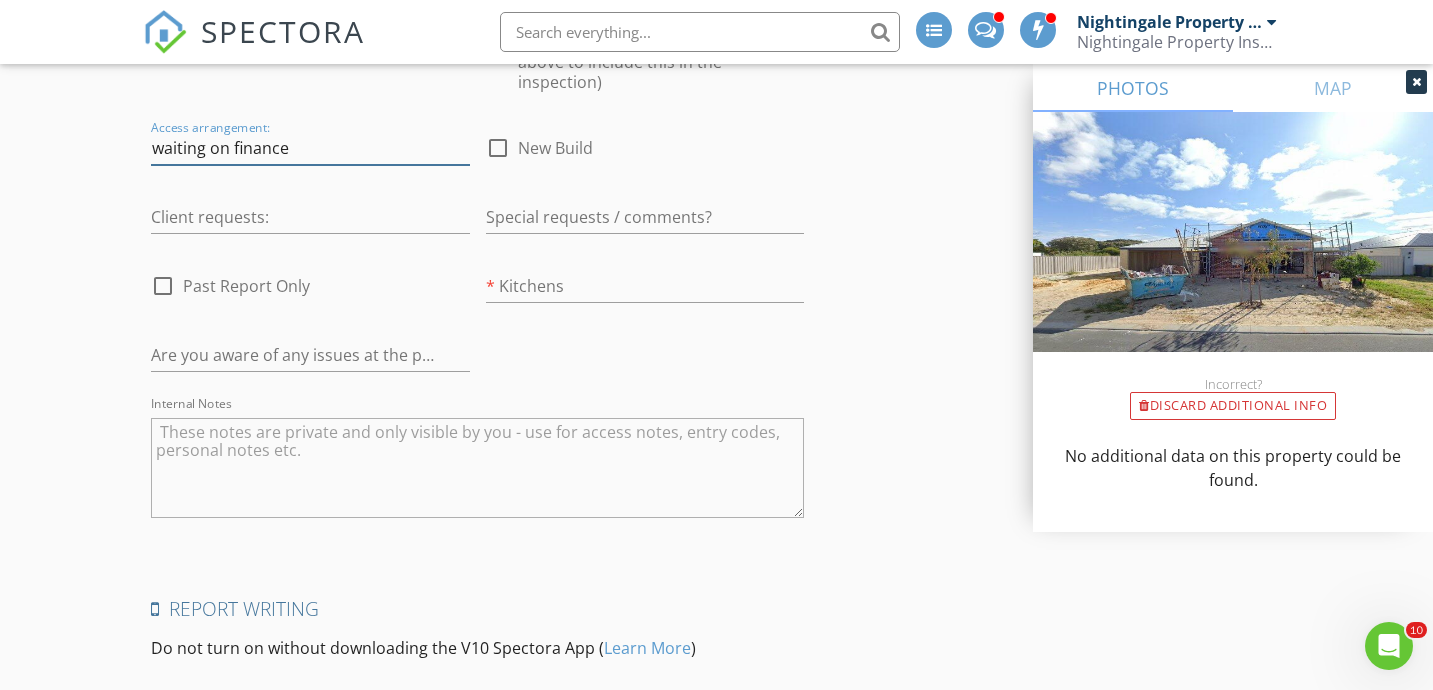 scroll, scrollTop: 3902, scrollLeft: 0, axis: vertical 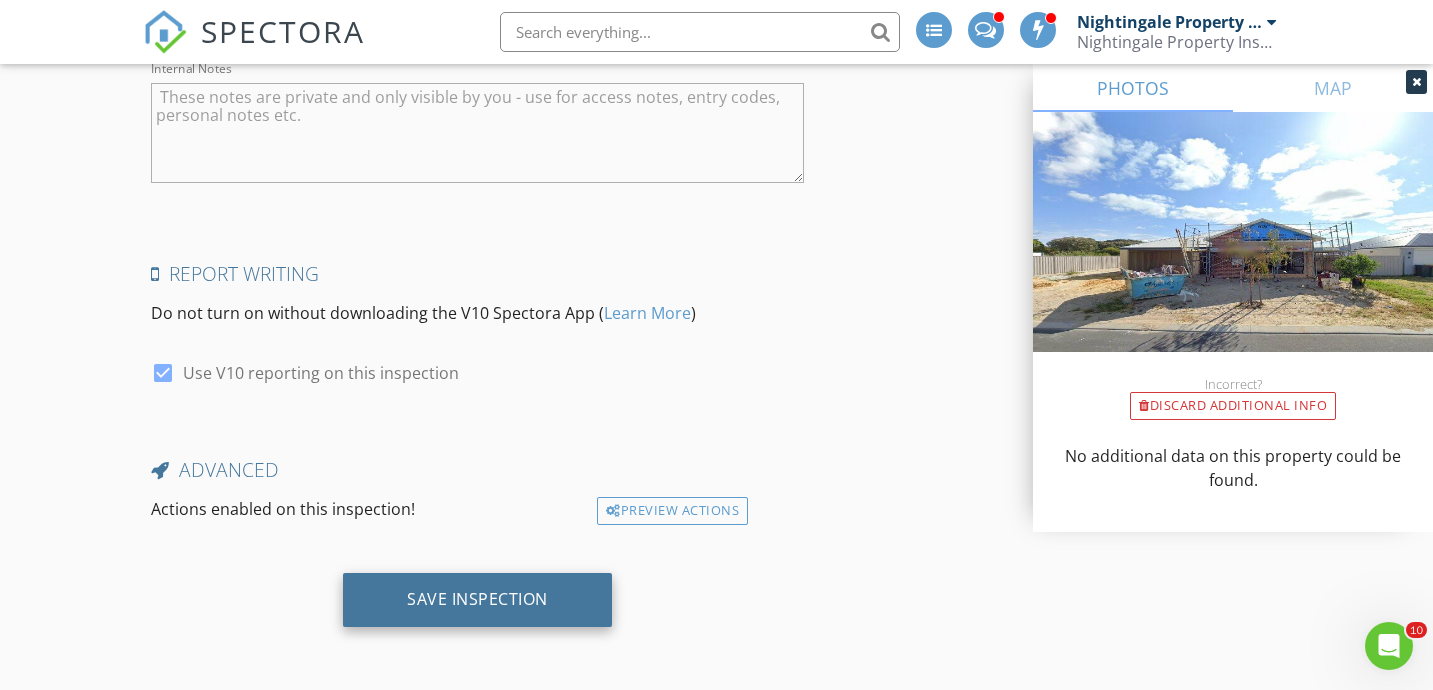 type on "waiting on finance" 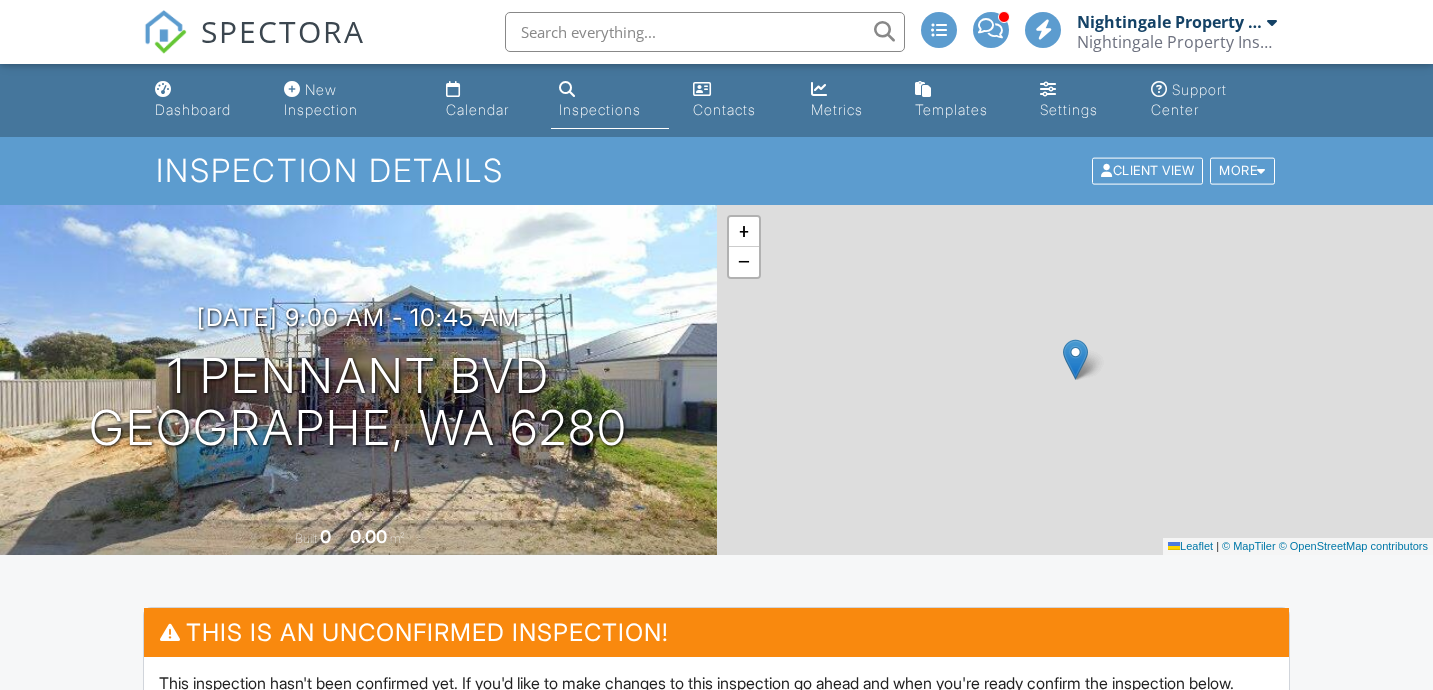 scroll, scrollTop: 0, scrollLeft: 0, axis: both 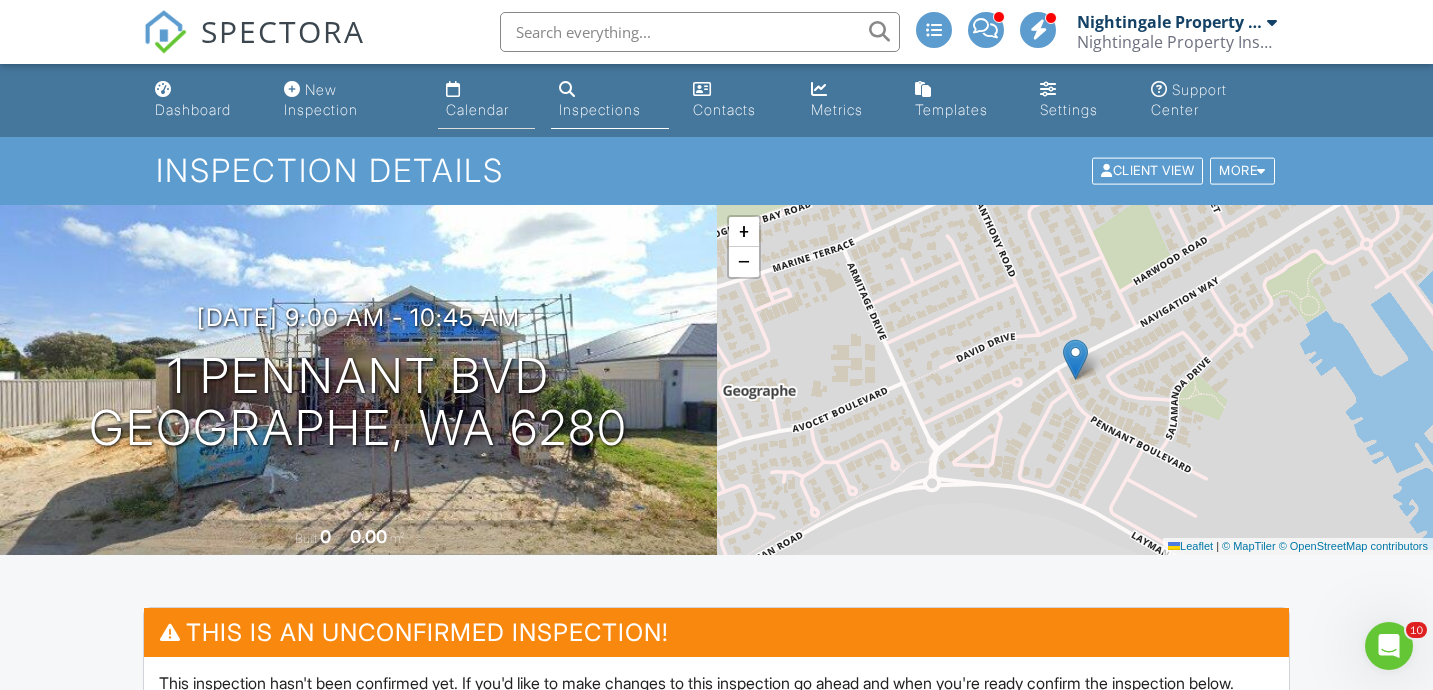 click on "Calendar" at bounding box center (486, 100) 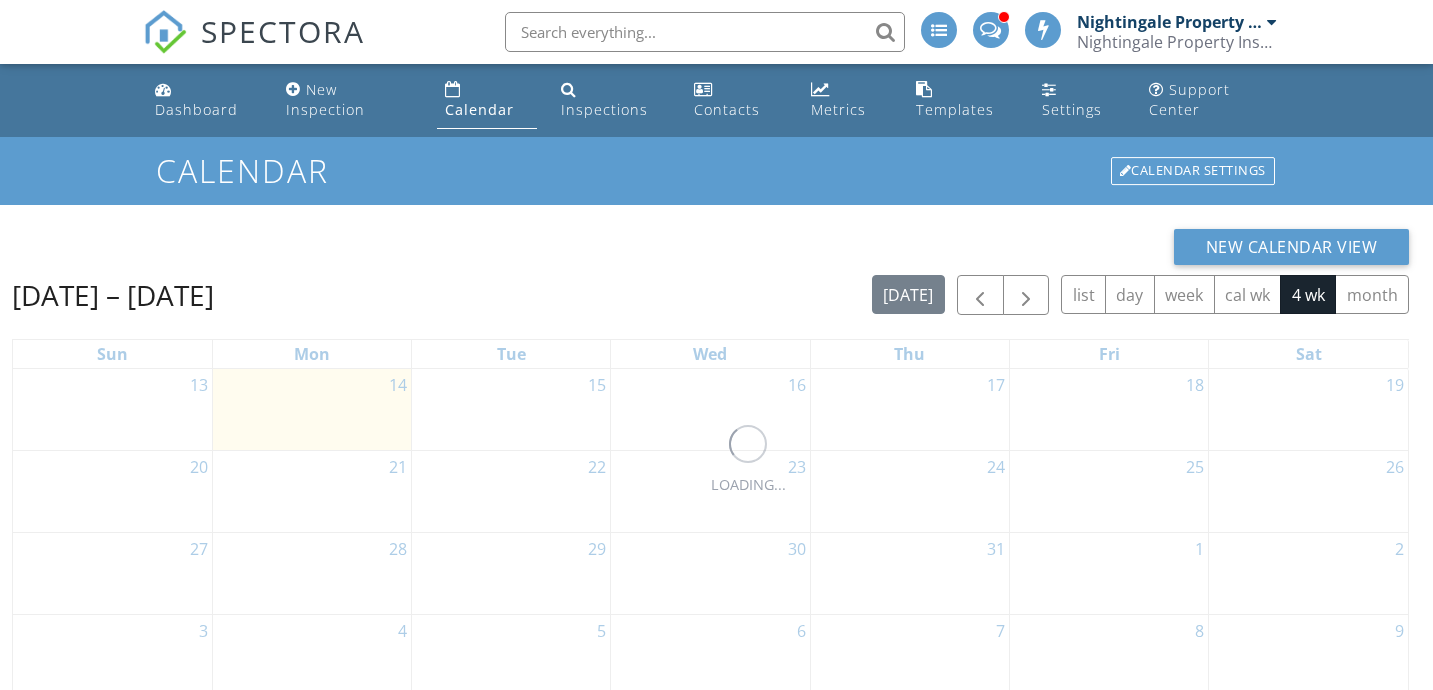 scroll, scrollTop: 0, scrollLeft: 0, axis: both 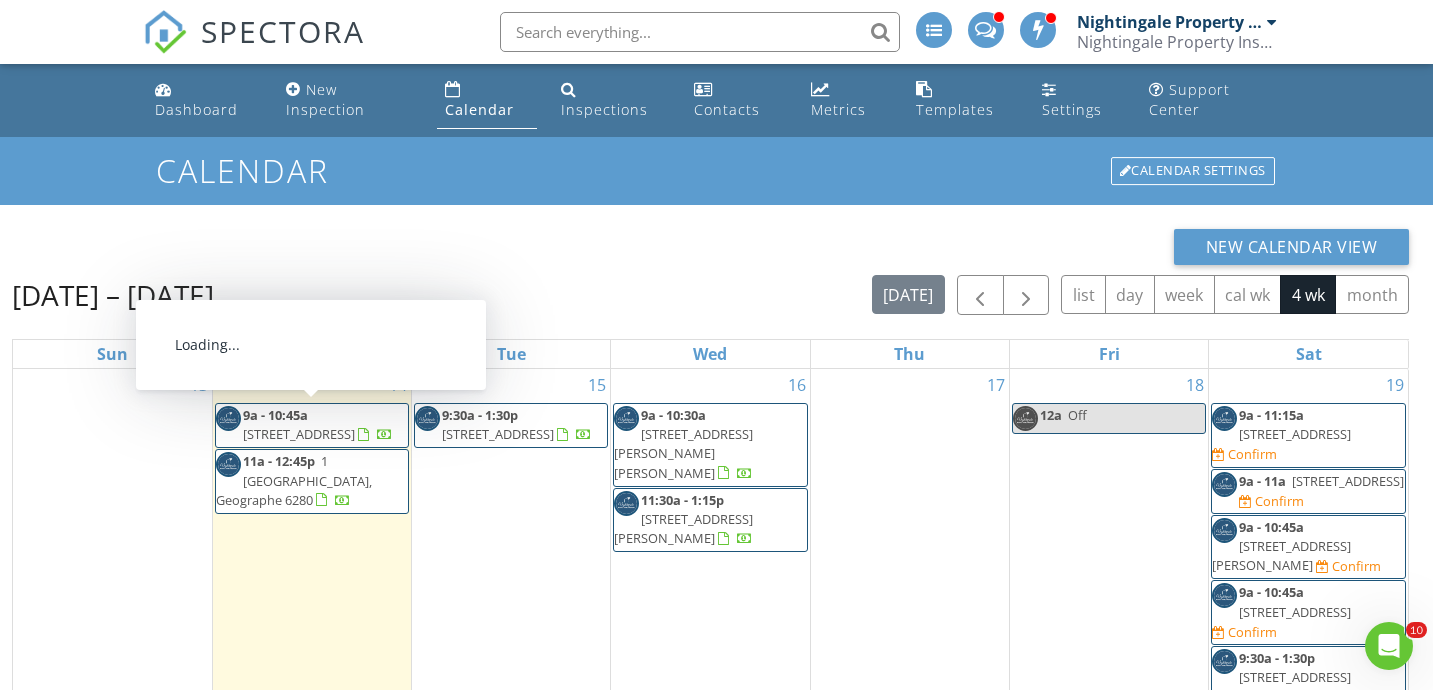 click on "[STREET_ADDRESS]" at bounding box center [299, 434] 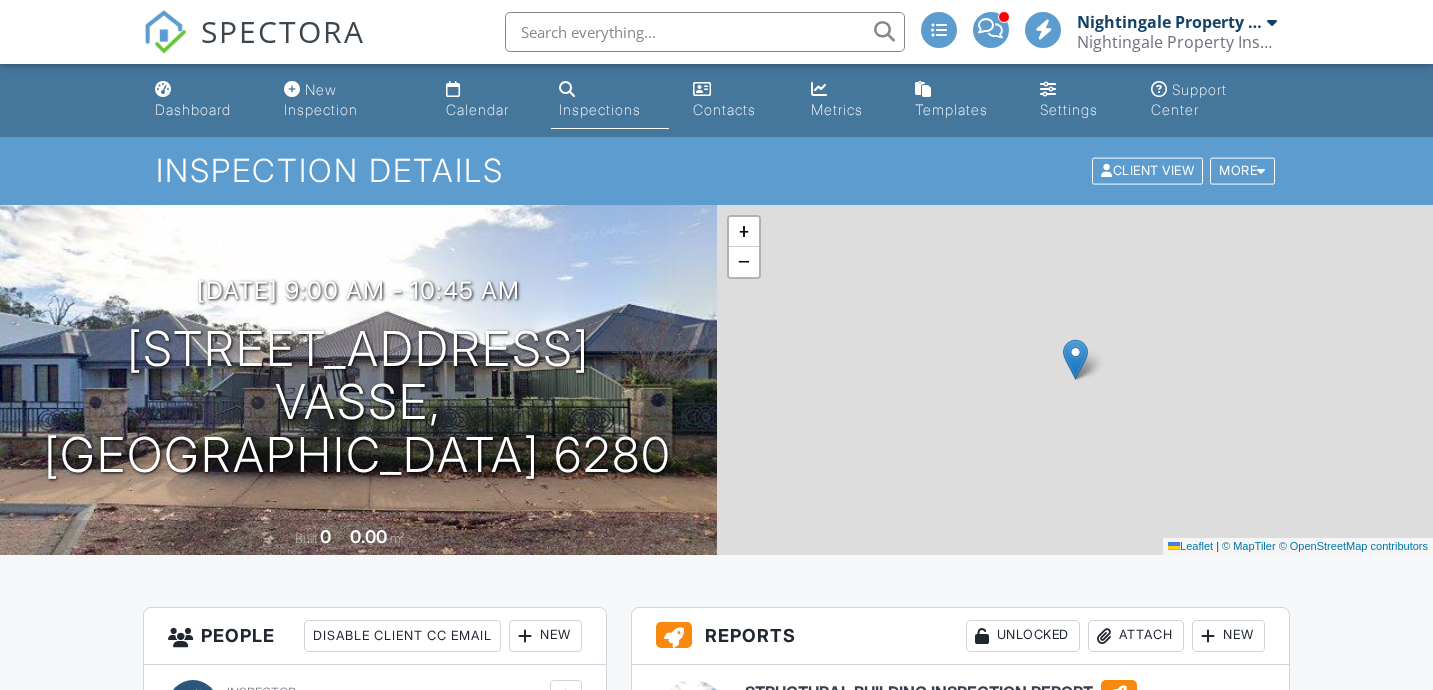 scroll, scrollTop: 0, scrollLeft: 0, axis: both 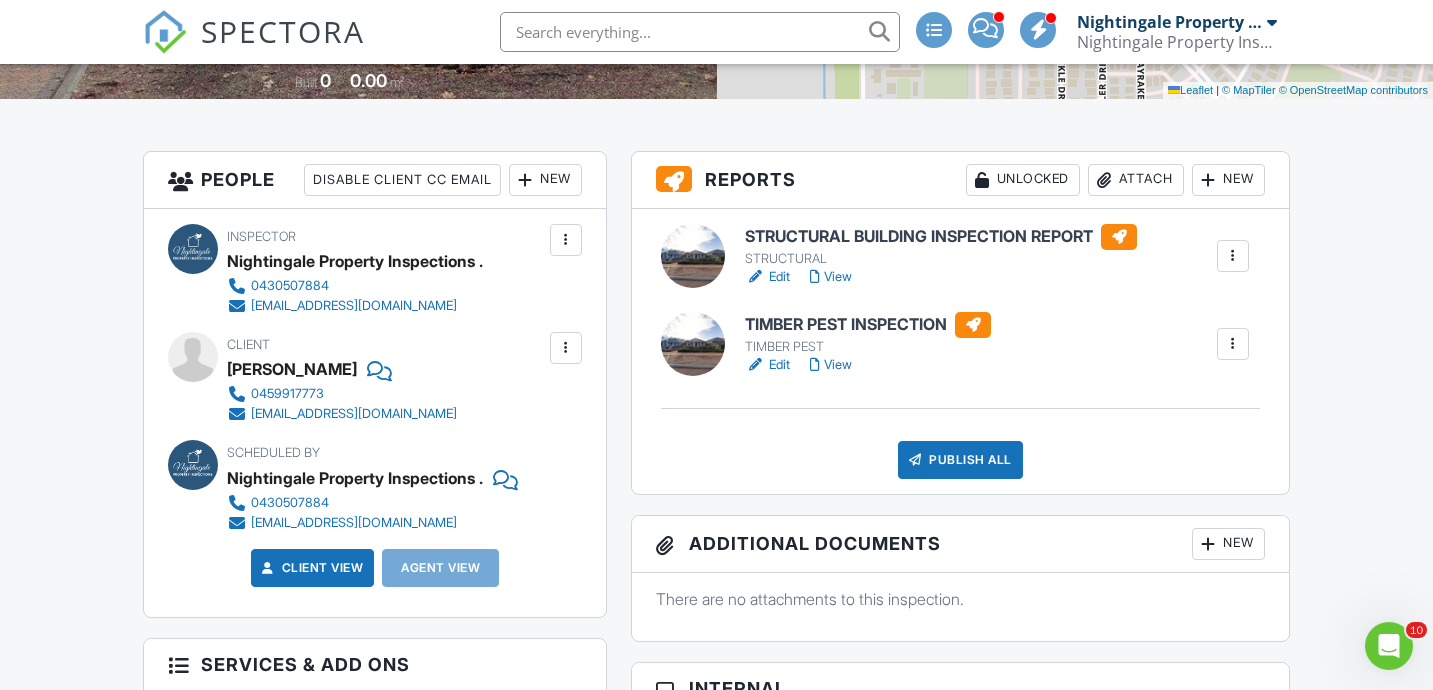 click at bounding box center (1233, 256) 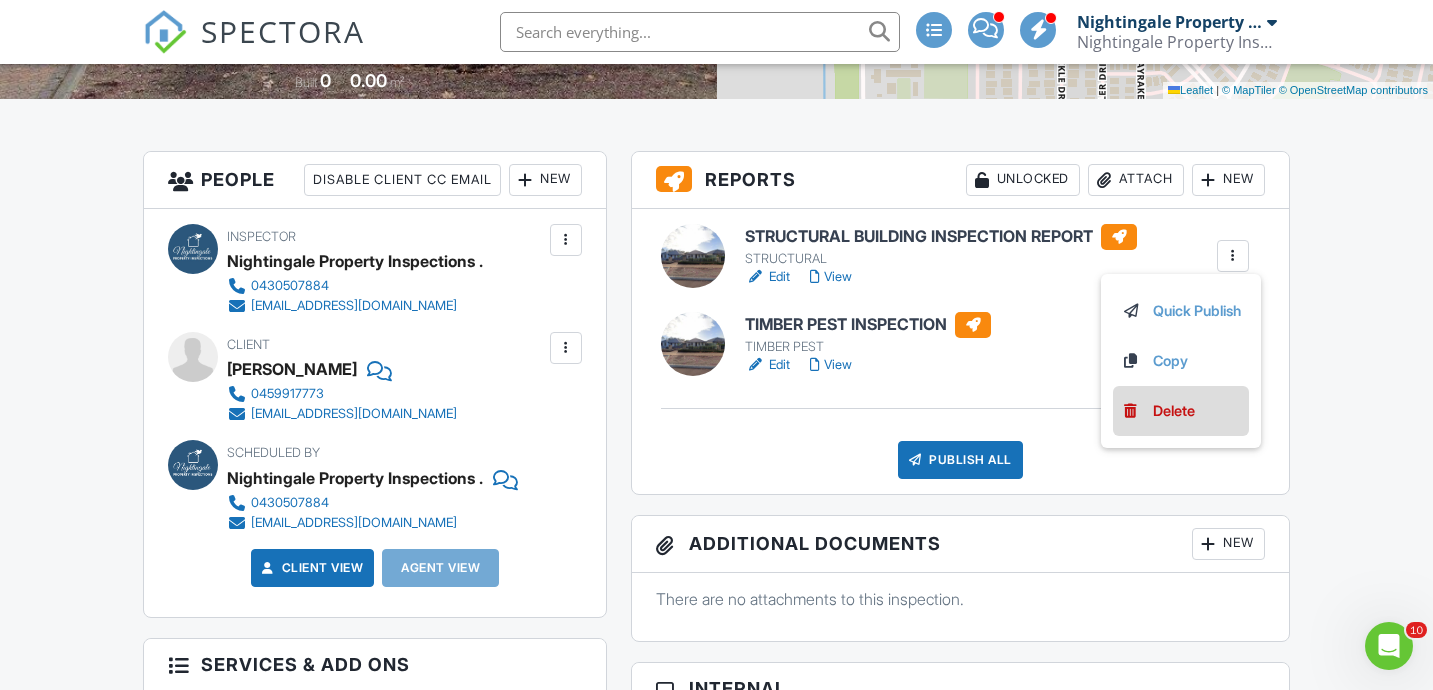 click on "Delete" at bounding box center (1174, 411) 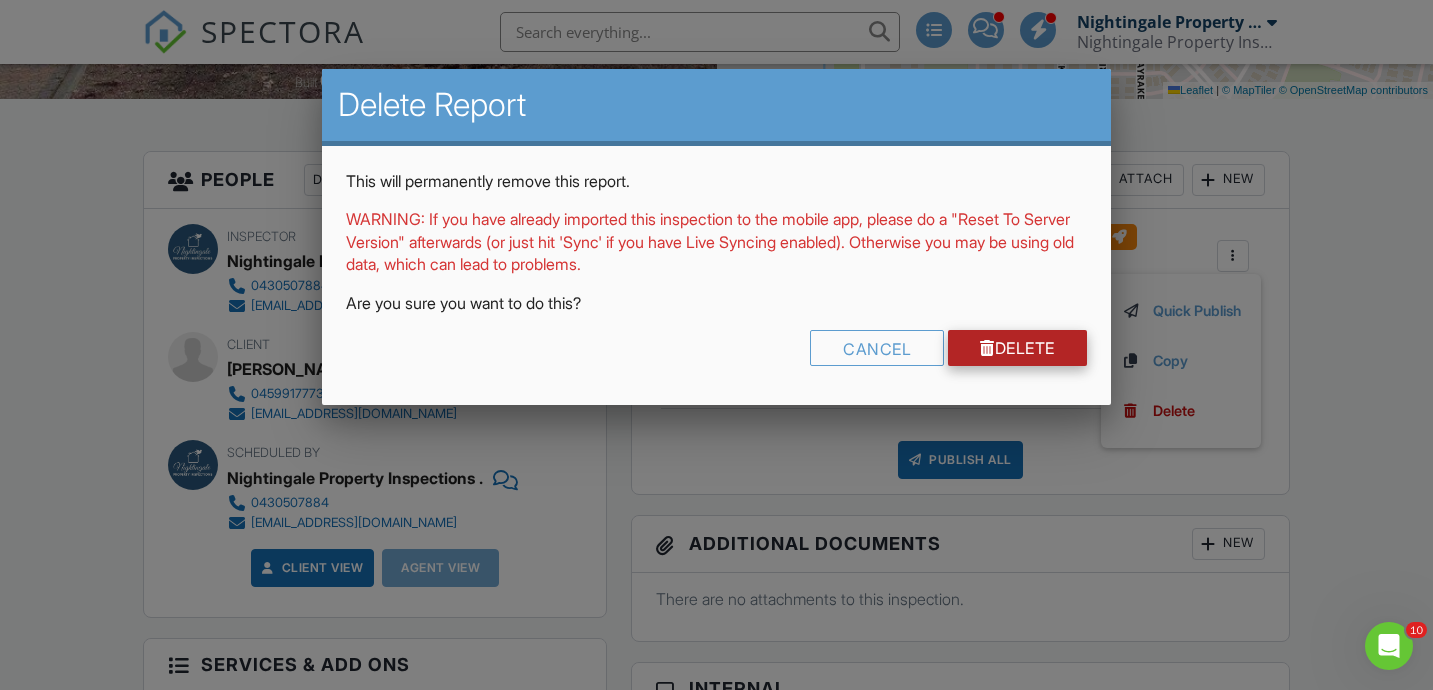 click on "Delete" at bounding box center (1017, 348) 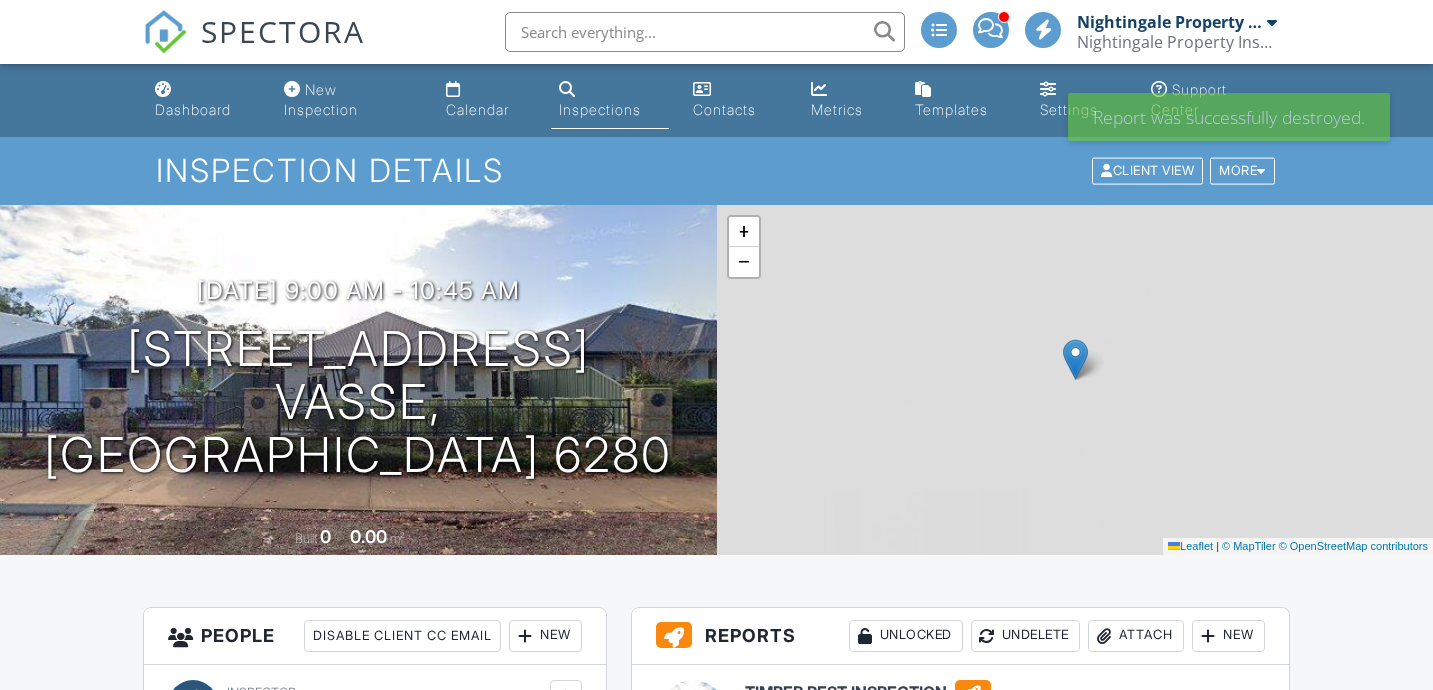 scroll, scrollTop: 0, scrollLeft: 0, axis: both 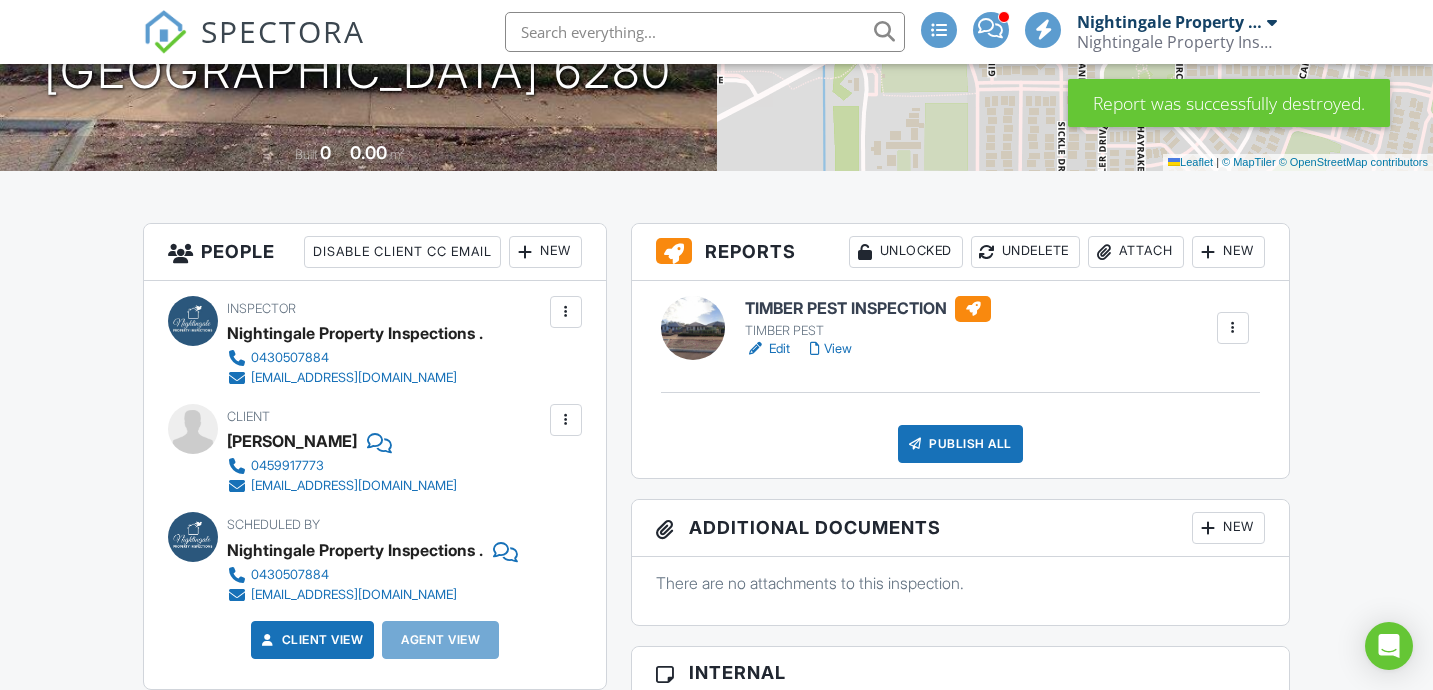 click at bounding box center (1233, 328) 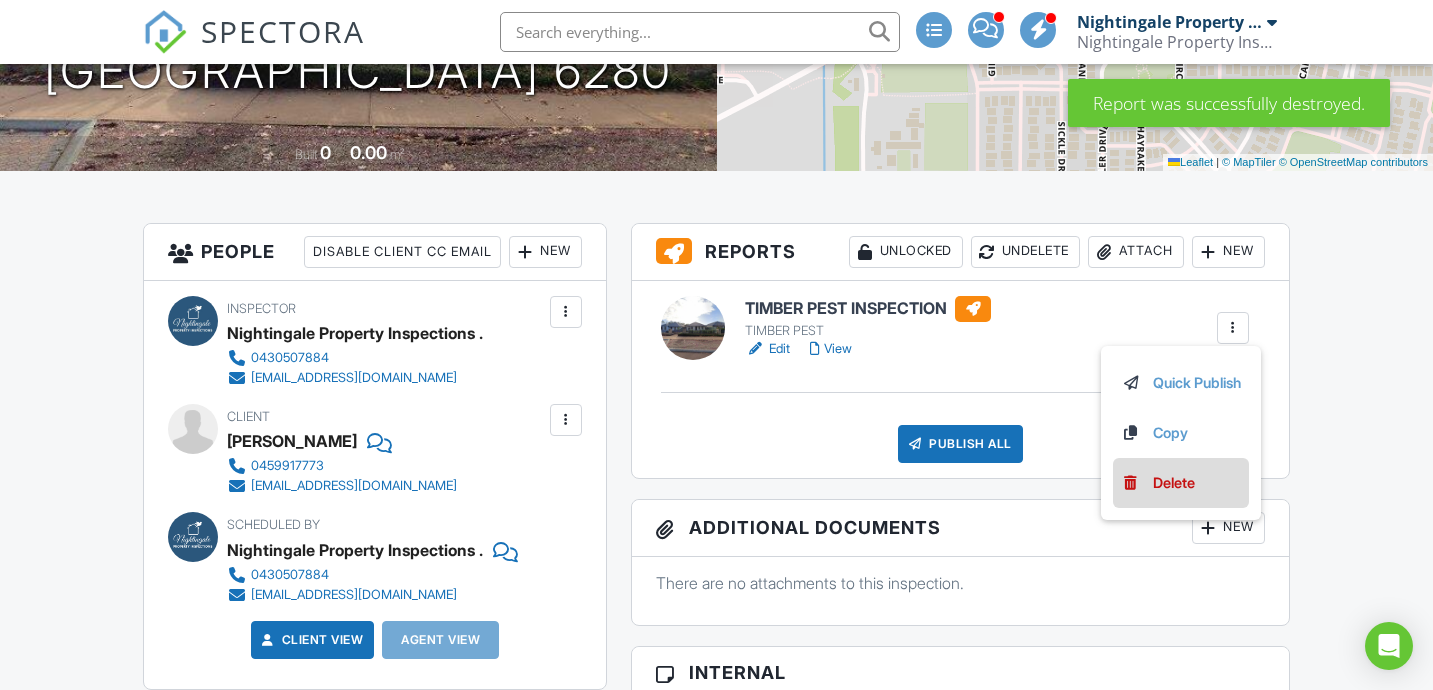 click on "Delete" at bounding box center (1174, 483) 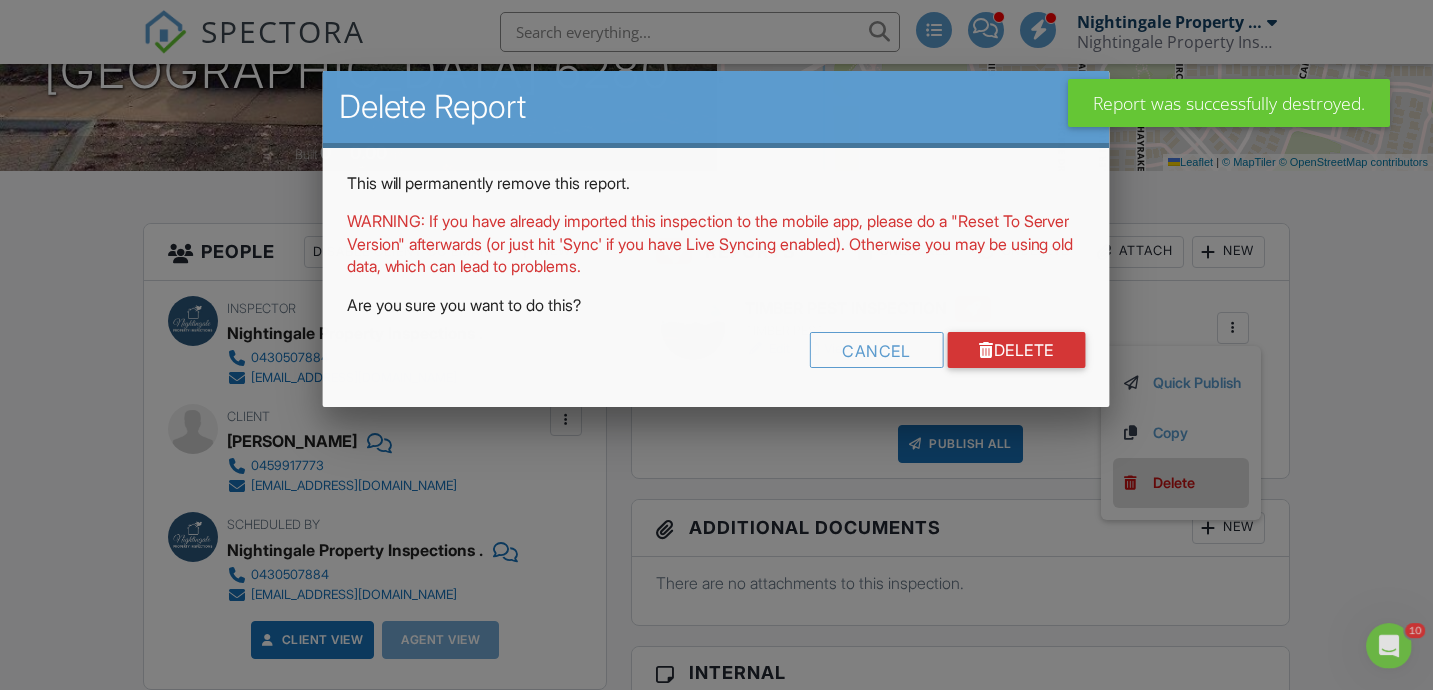 scroll, scrollTop: 0, scrollLeft: 0, axis: both 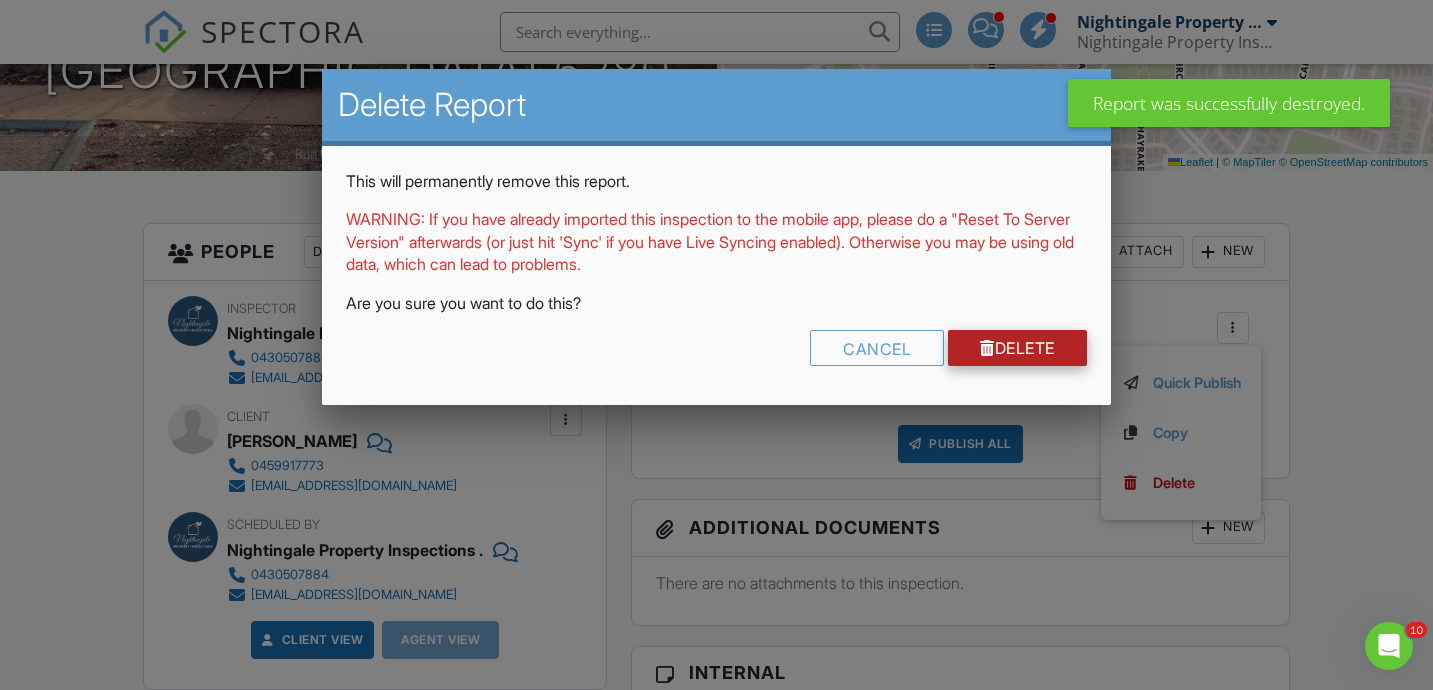click on "Delete" at bounding box center [1017, 348] 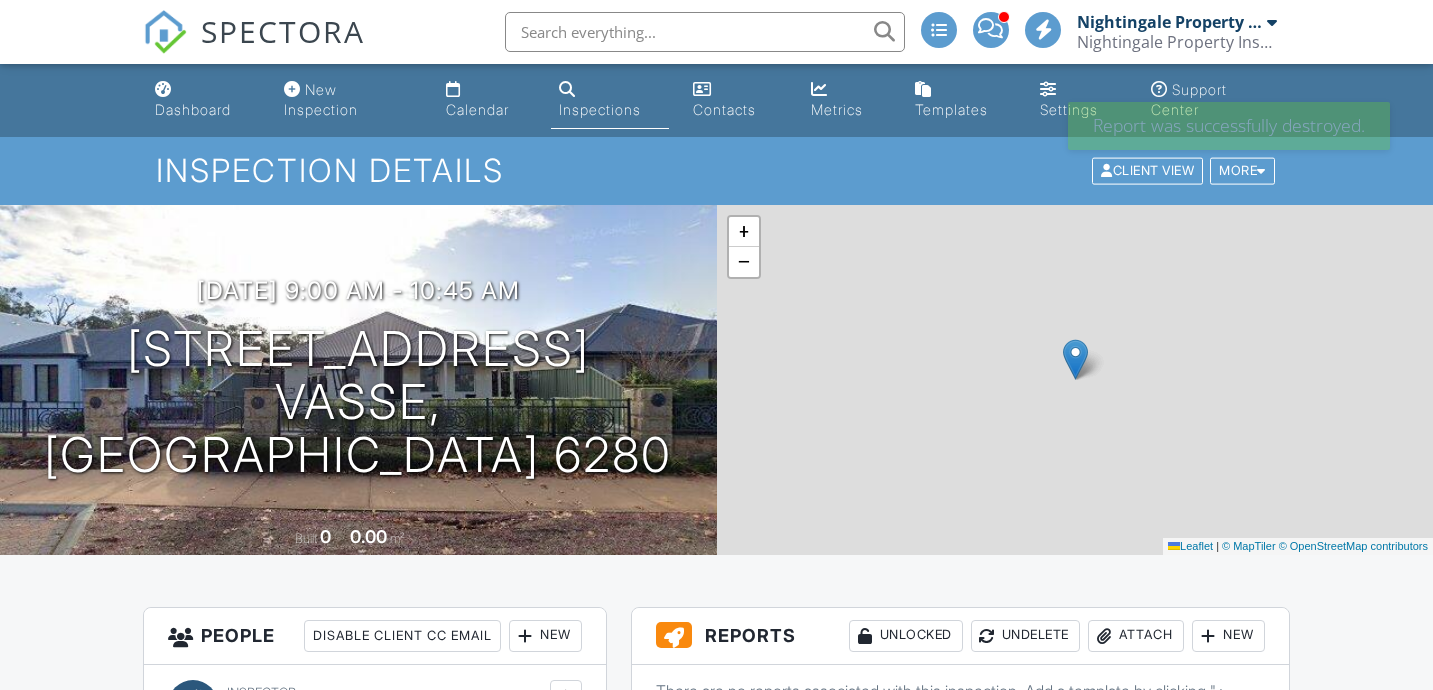 scroll, scrollTop: 0, scrollLeft: 0, axis: both 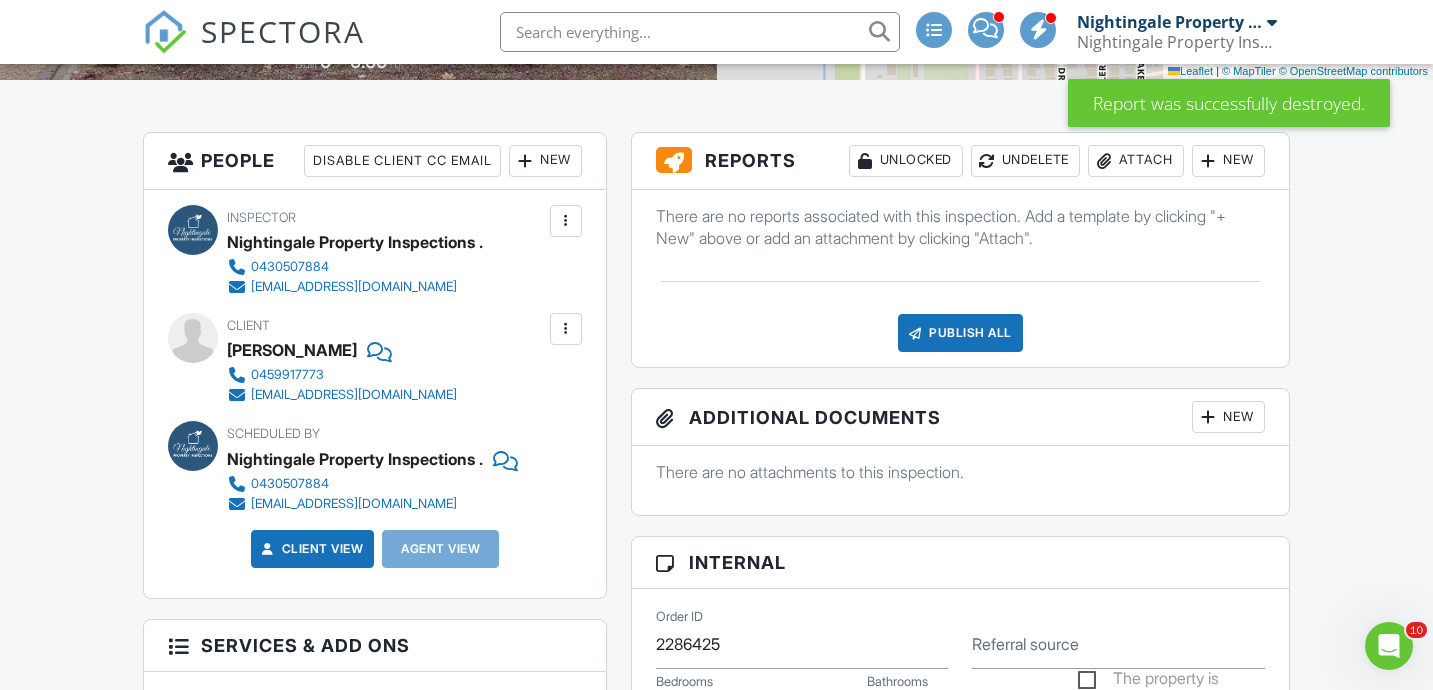click on "Attach" at bounding box center [1136, 161] 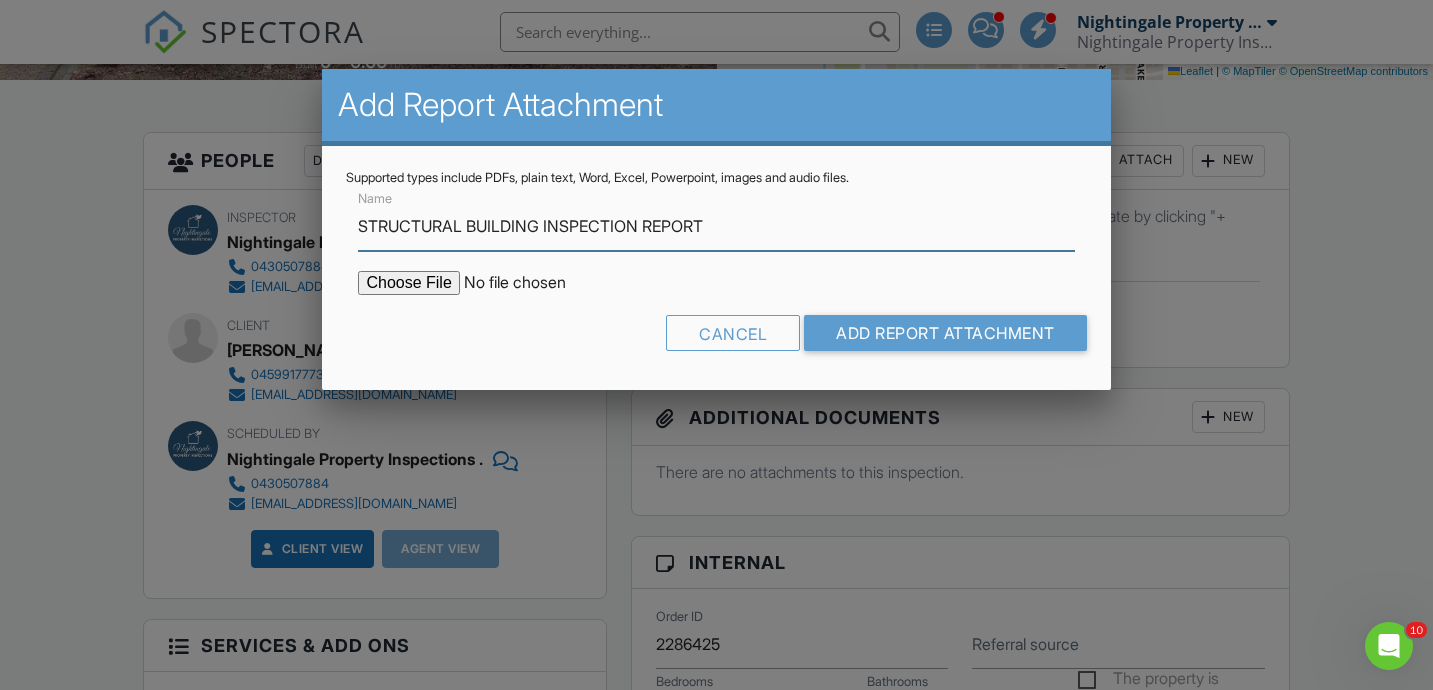 type on "STRUCTURAL BUILDING INSPECTION REPORT" 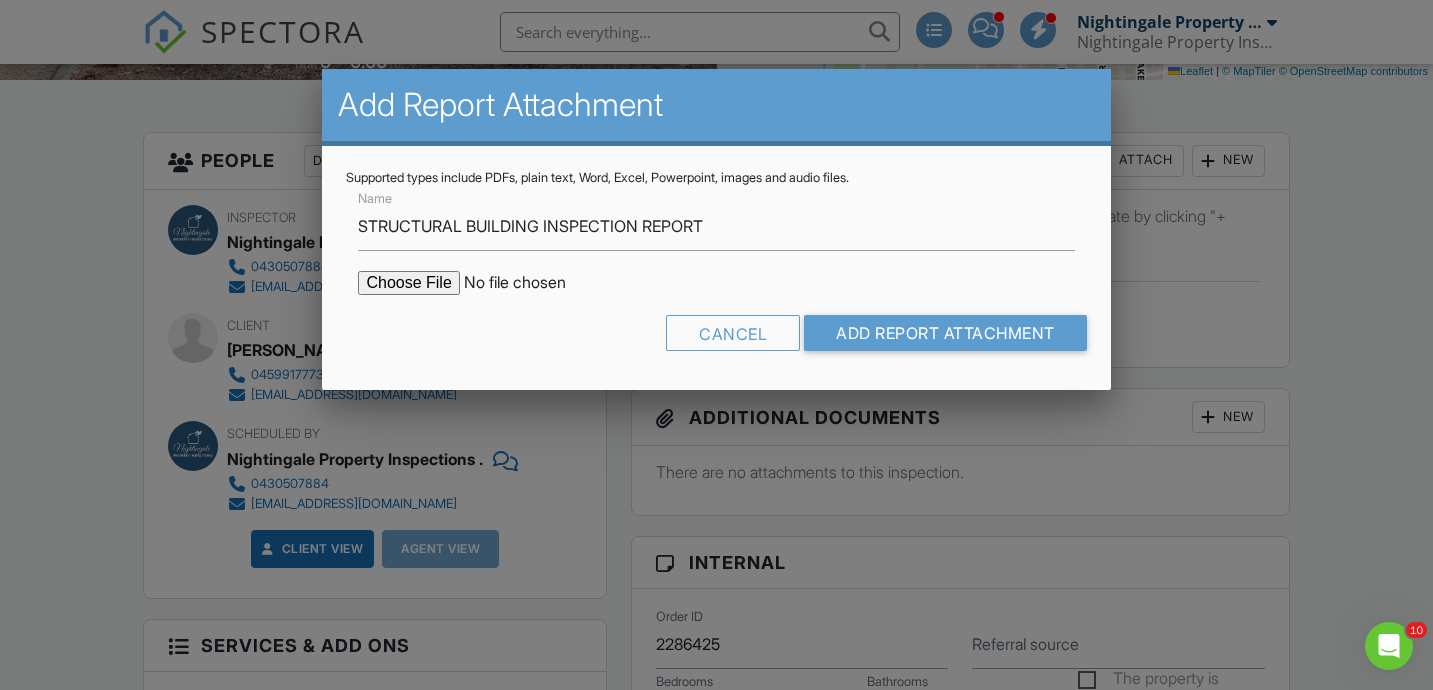 click at bounding box center (528, 283) 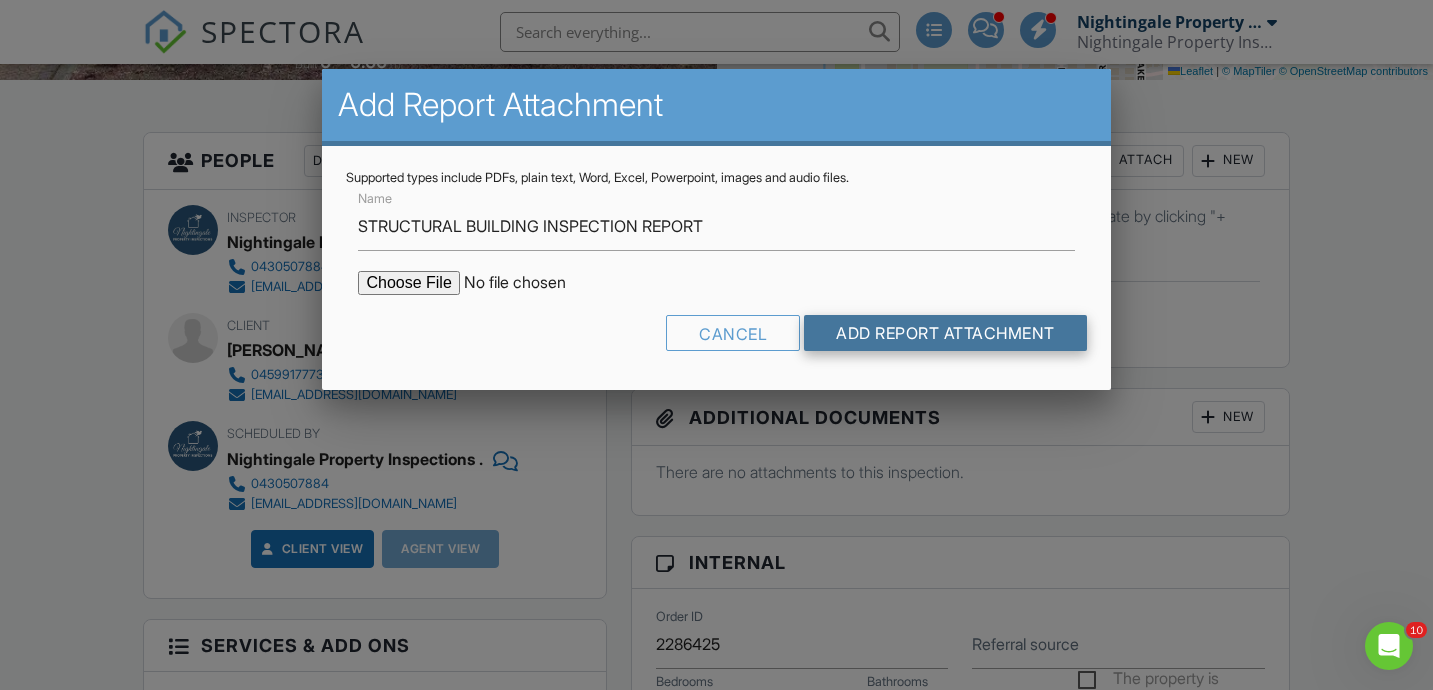 click on "Add Report Attachment" at bounding box center (945, 333) 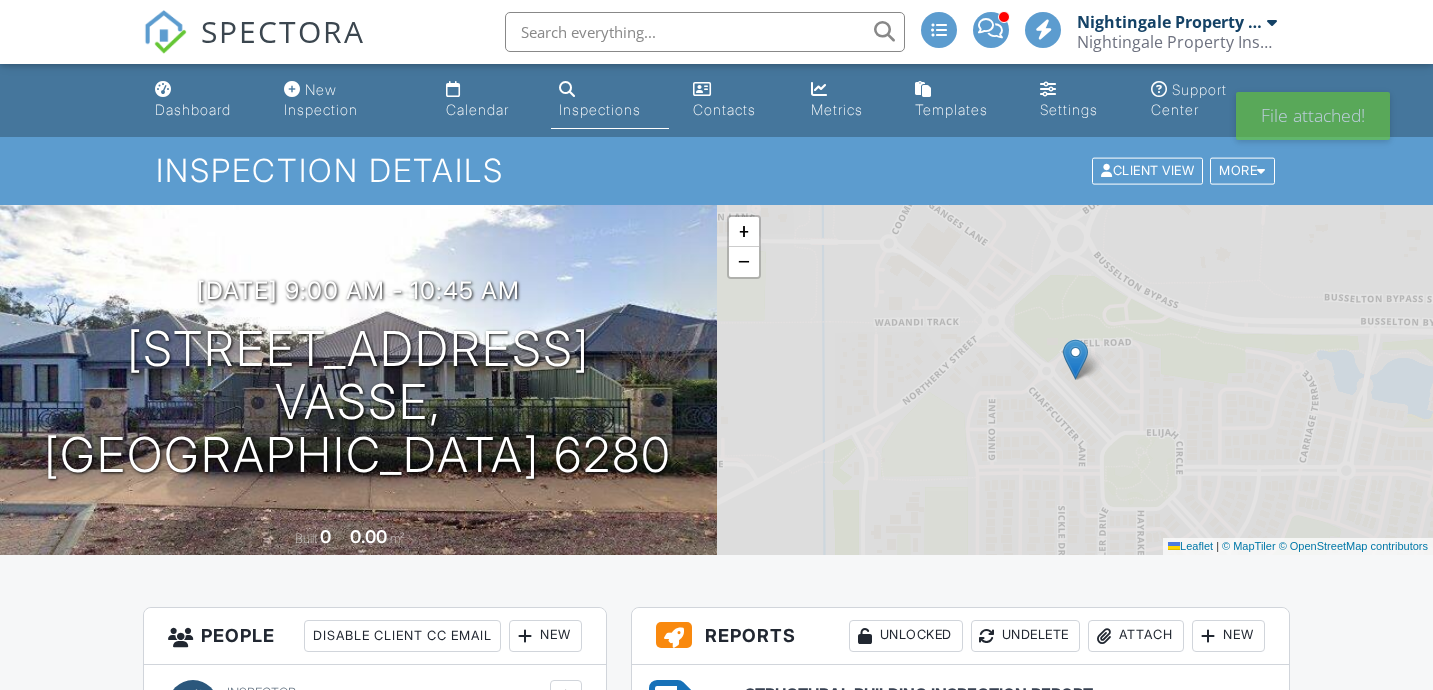 scroll, scrollTop: 0, scrollLeft: 0, axis: both 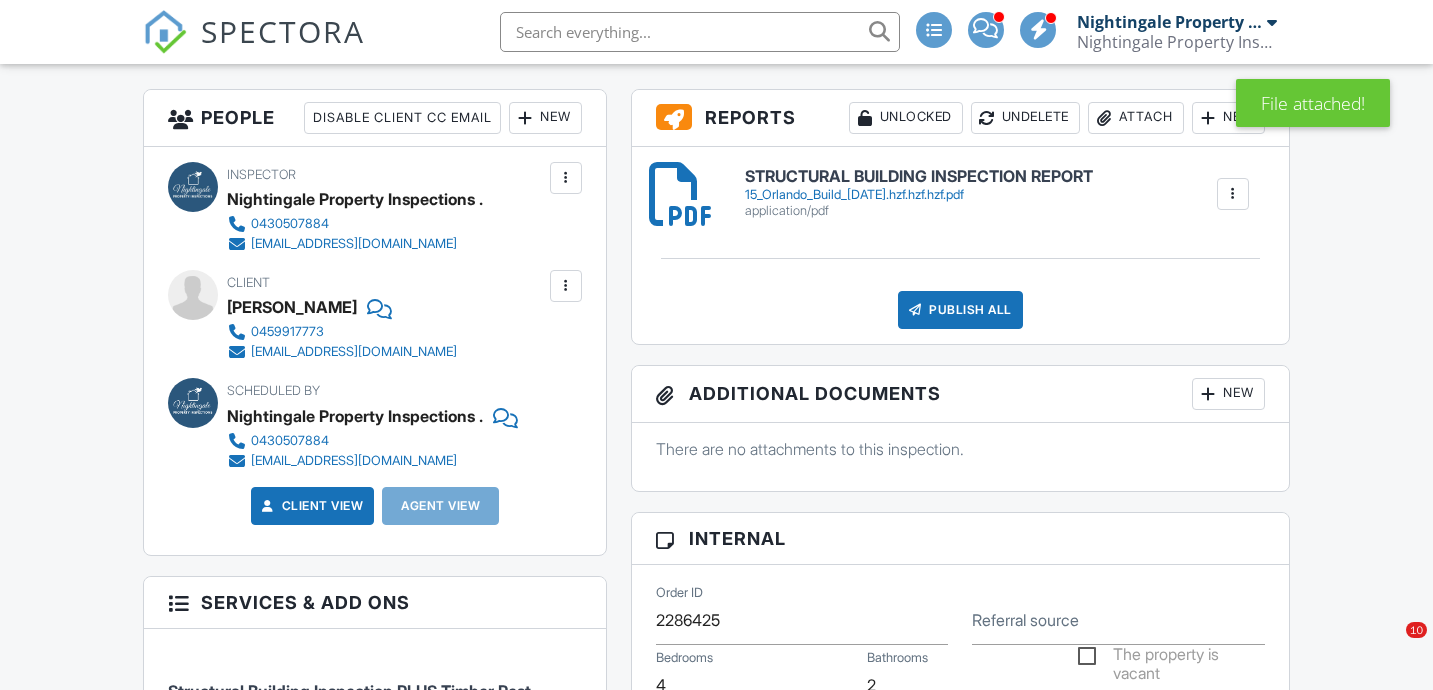 click on "Attach" at bounding box center [1136, 118] 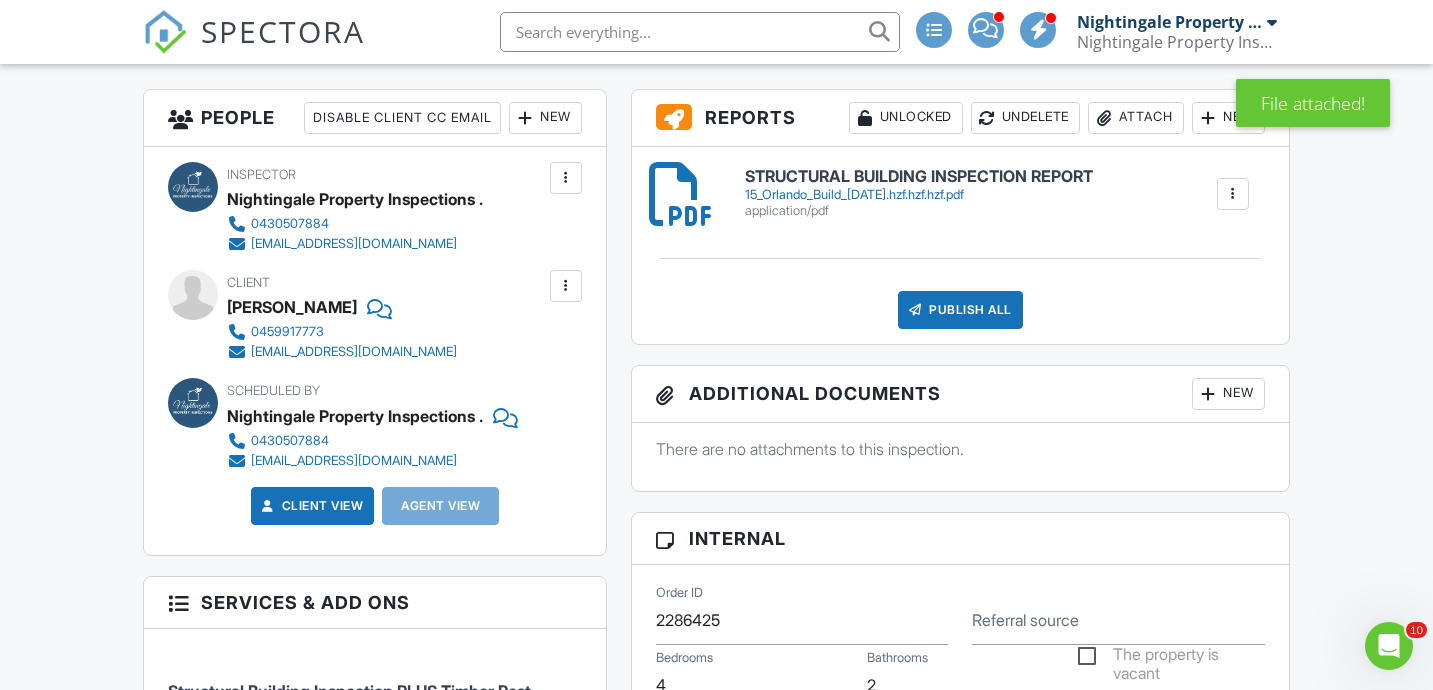 scroll, scrollTop: 0, scrollLeft: 0, axis: both 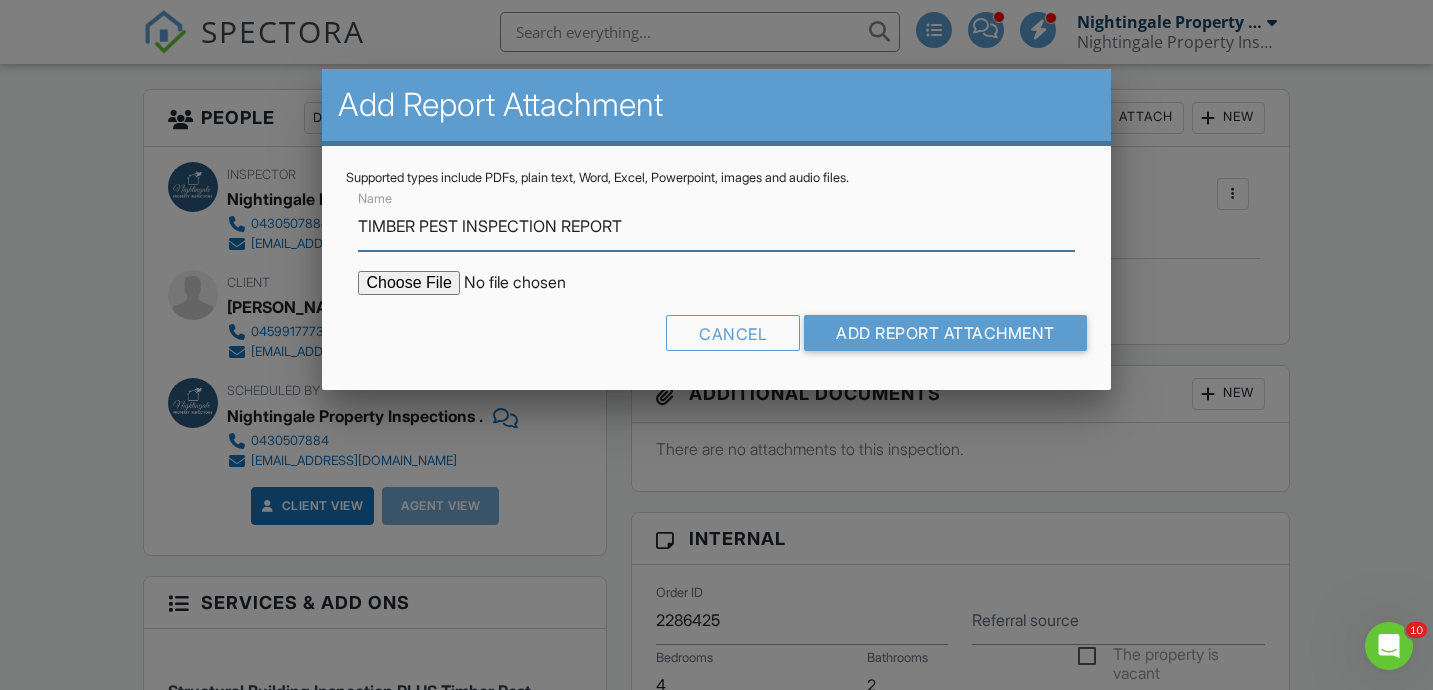 type on "TIMBER PEST INSPECTION REPORT" 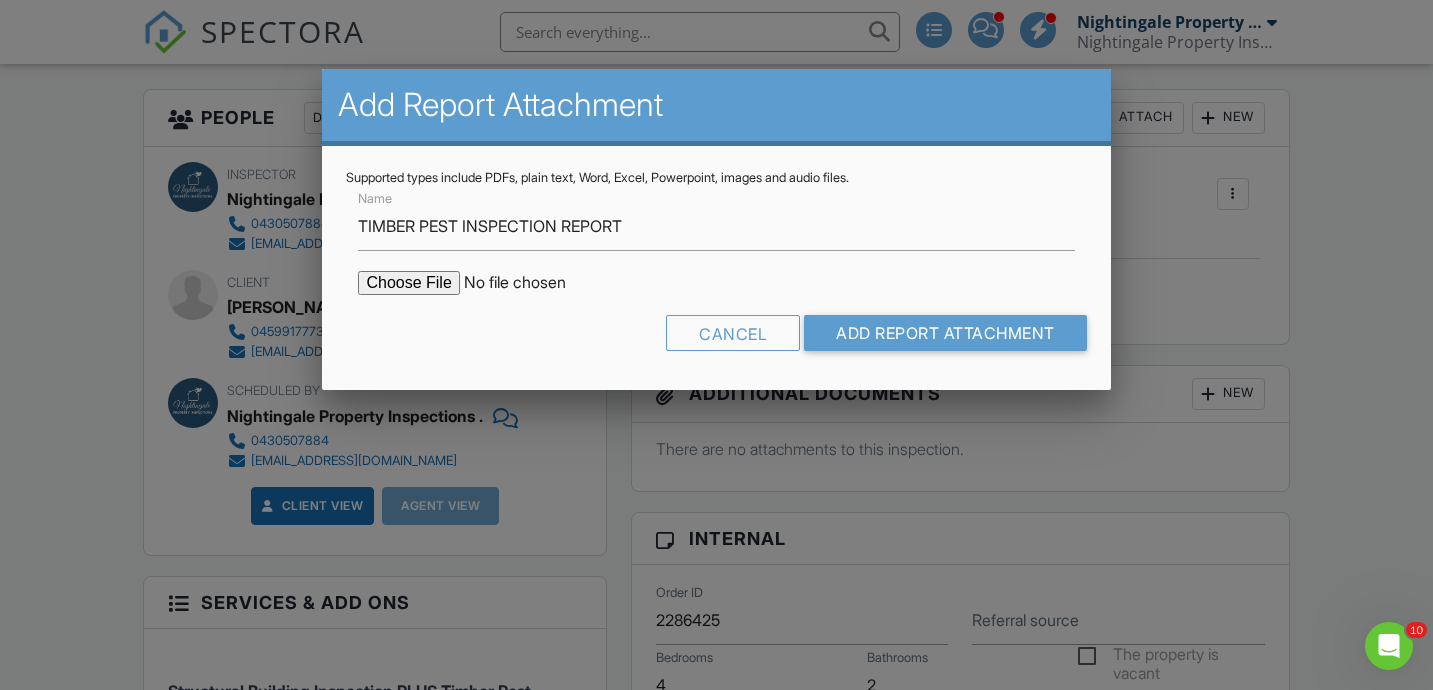 click at bounding box center [528, 283] 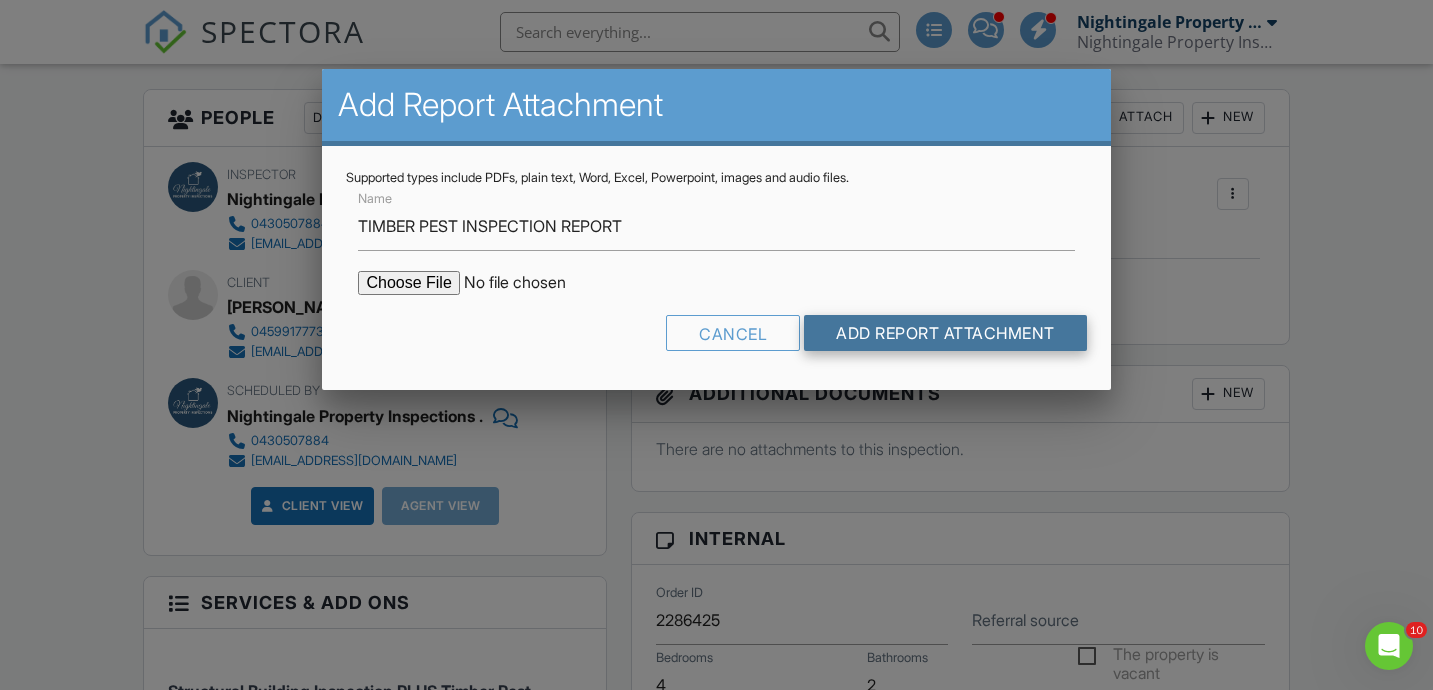 click on "Add Report Attachment" at bounding box center [945, 333] 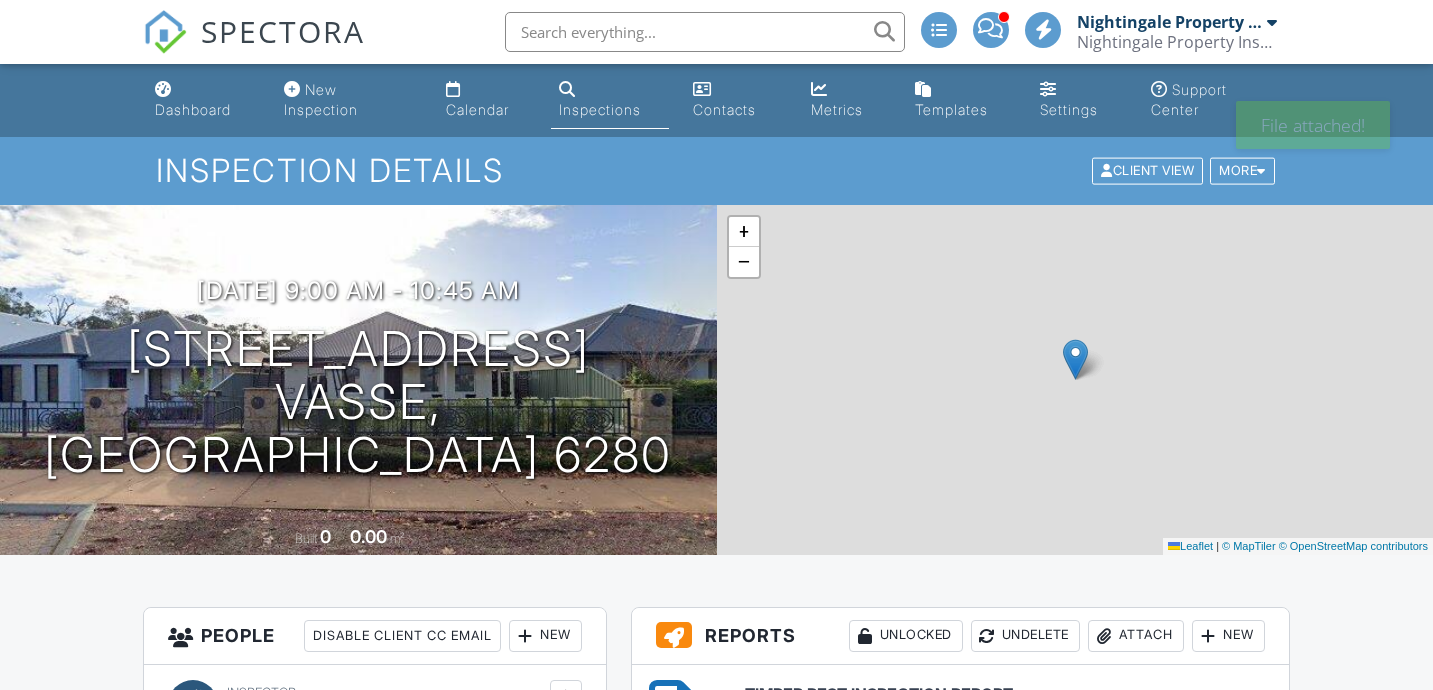 scroll, scrollTop: 0, scrollLeft: 0, axis: both 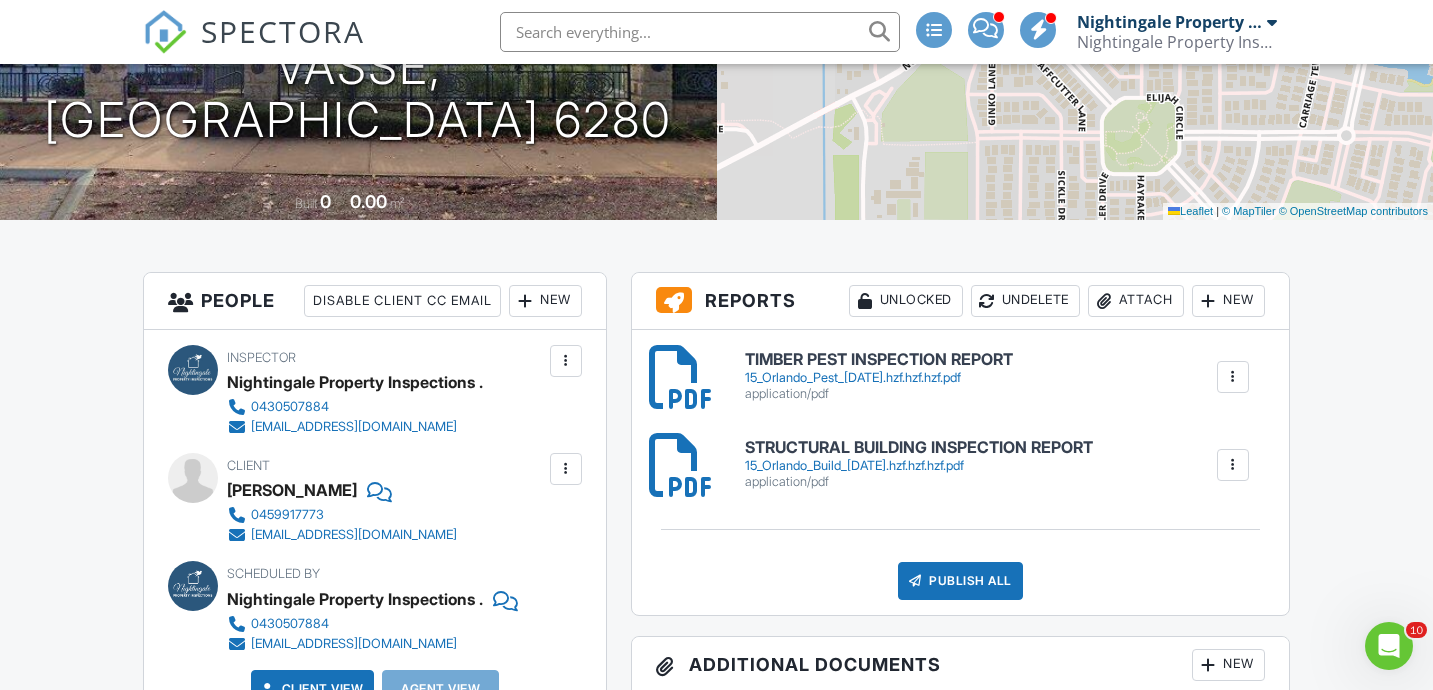 click on "Publish All" at bounding box center [960, 581] 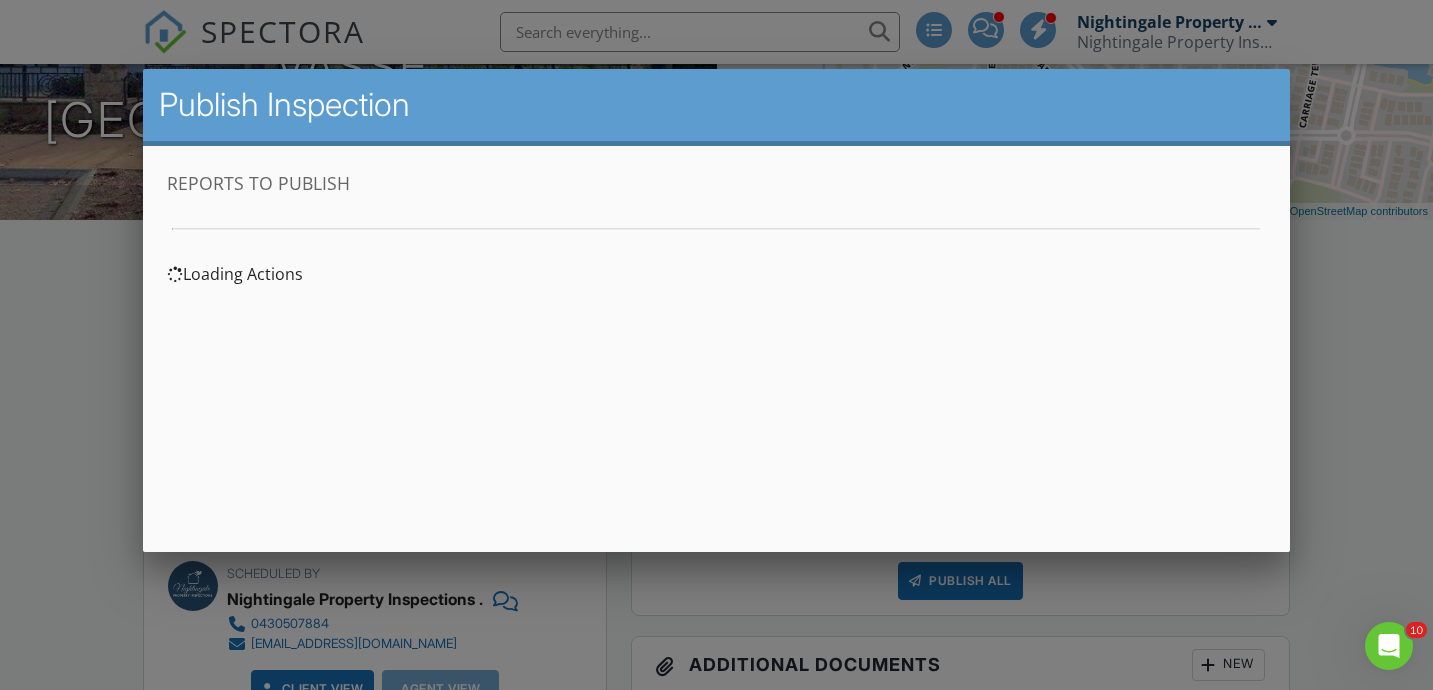 scroll, scrollTop: 0, scrollLeft: 0, axis: both 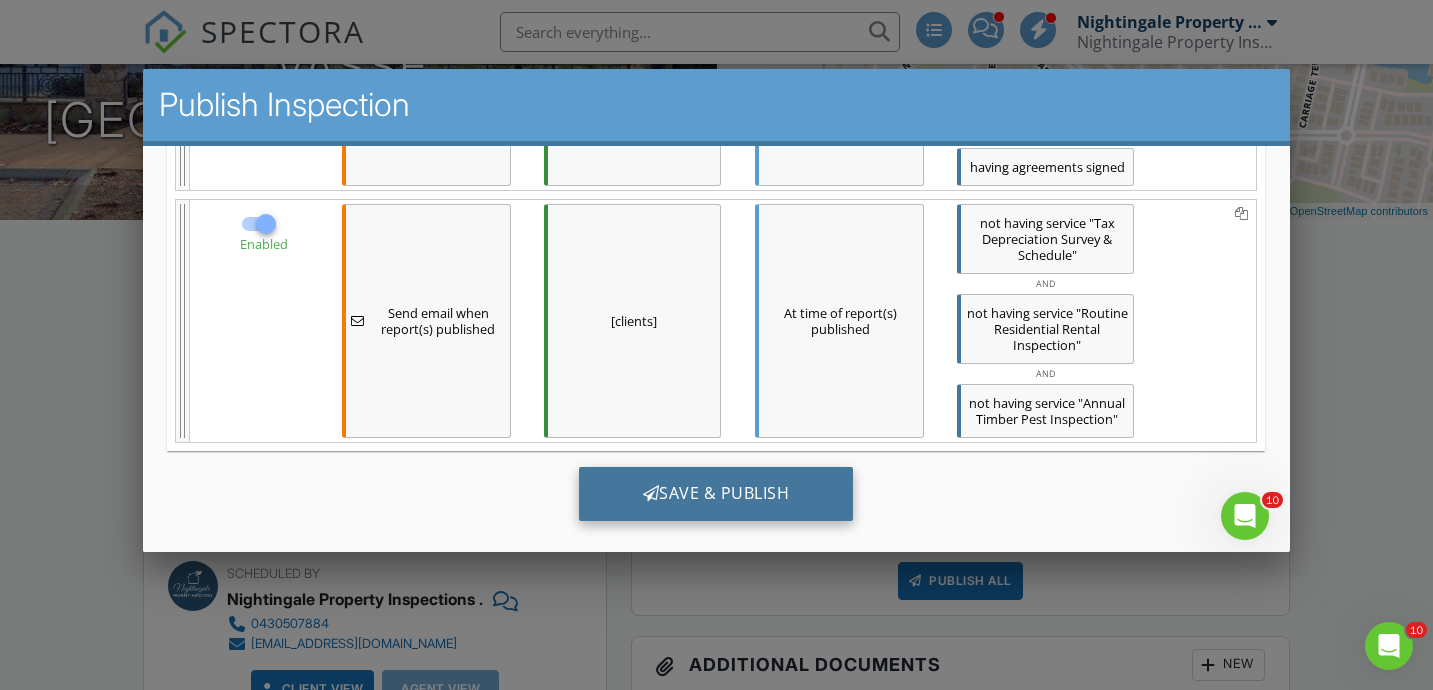 click on "Save & Publish" at bounding box center (716, 494) 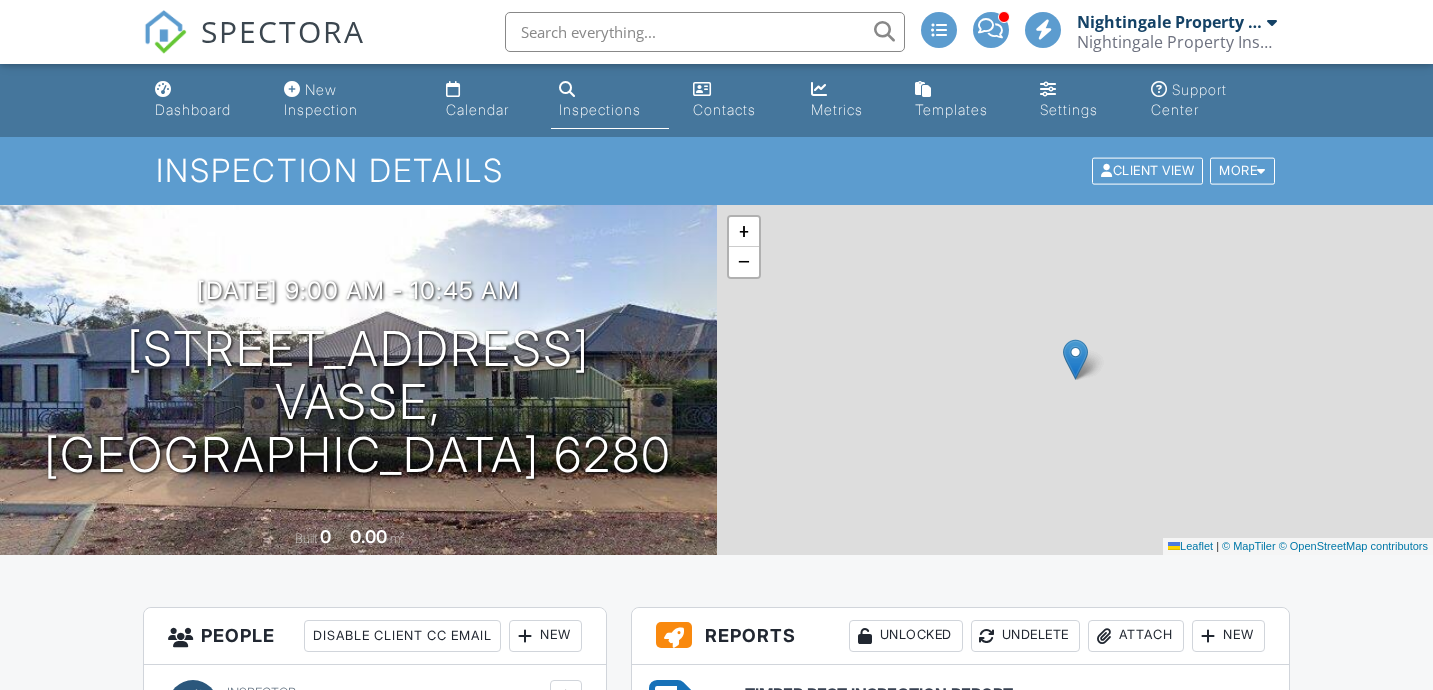 scroll, scrollTop: 0, scrollLeft: 0, axis: both 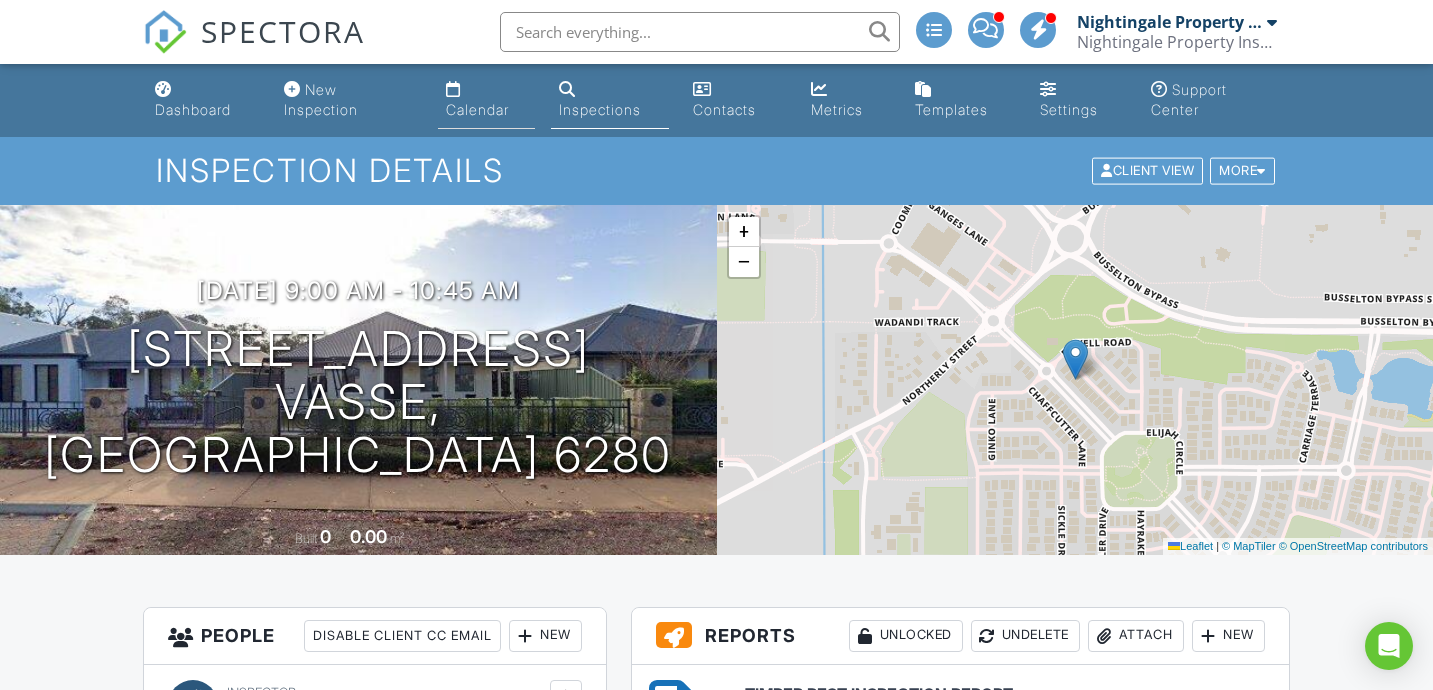 click on "Calendar" at bounding box center [486, 100] 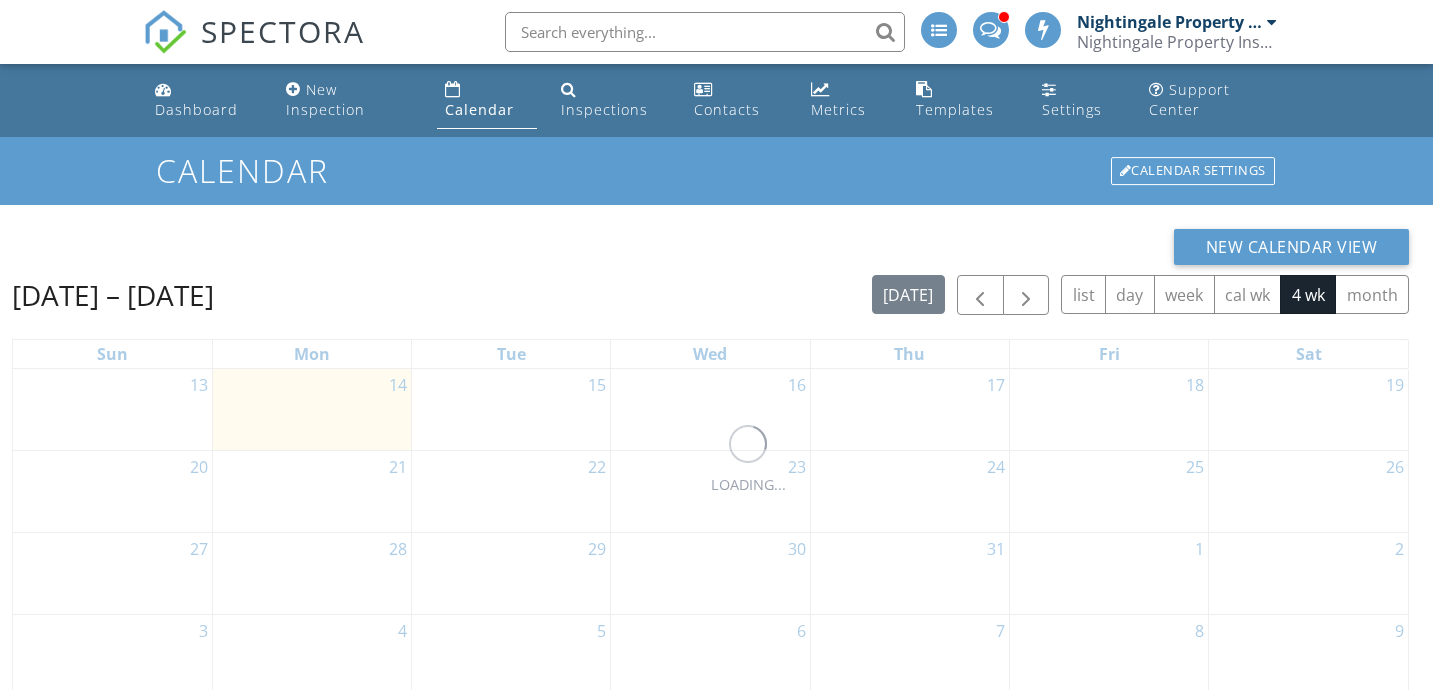 scroll, scrollTop: 0, scrollLeft: 0, axis: both 